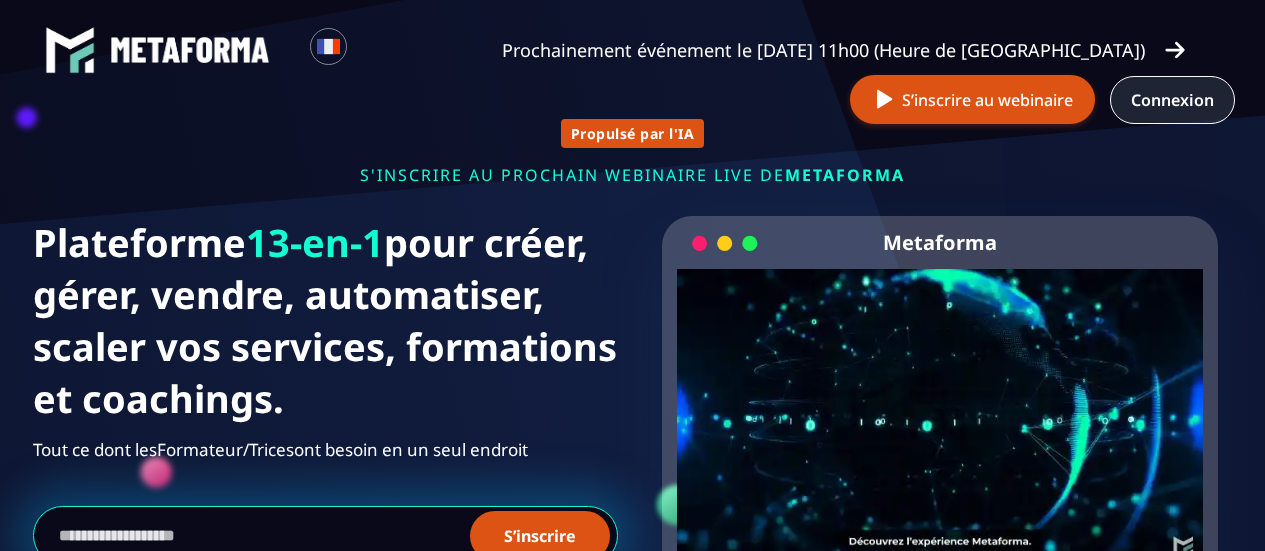scroll, scrollTop: 0, scrollLeft: 0, axis: both 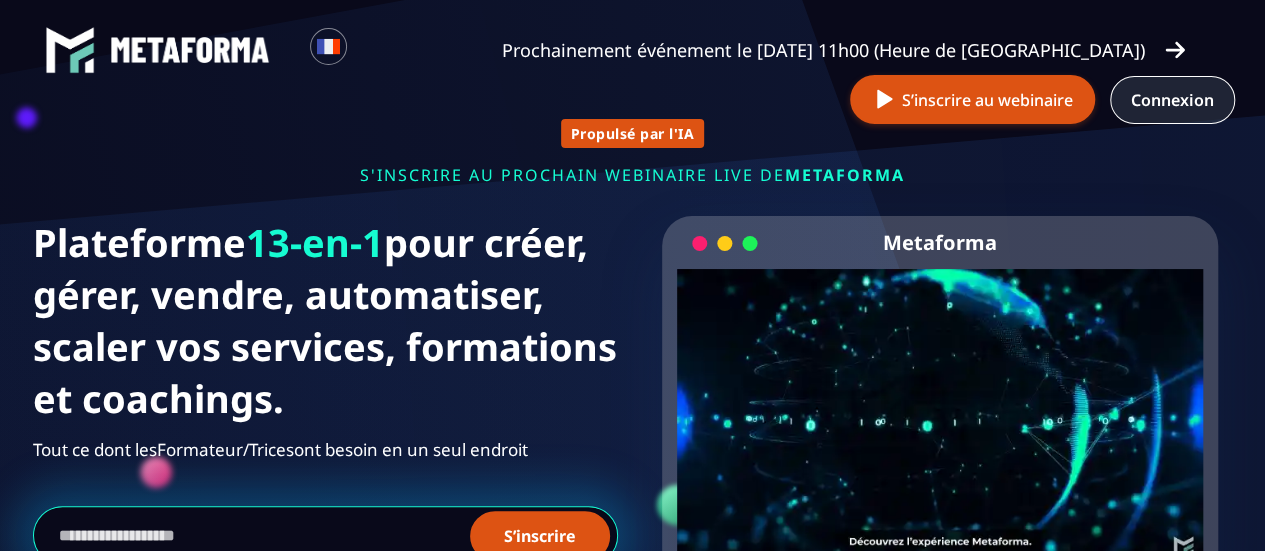 click on "Connexion" at bounding box center [1172, 100] 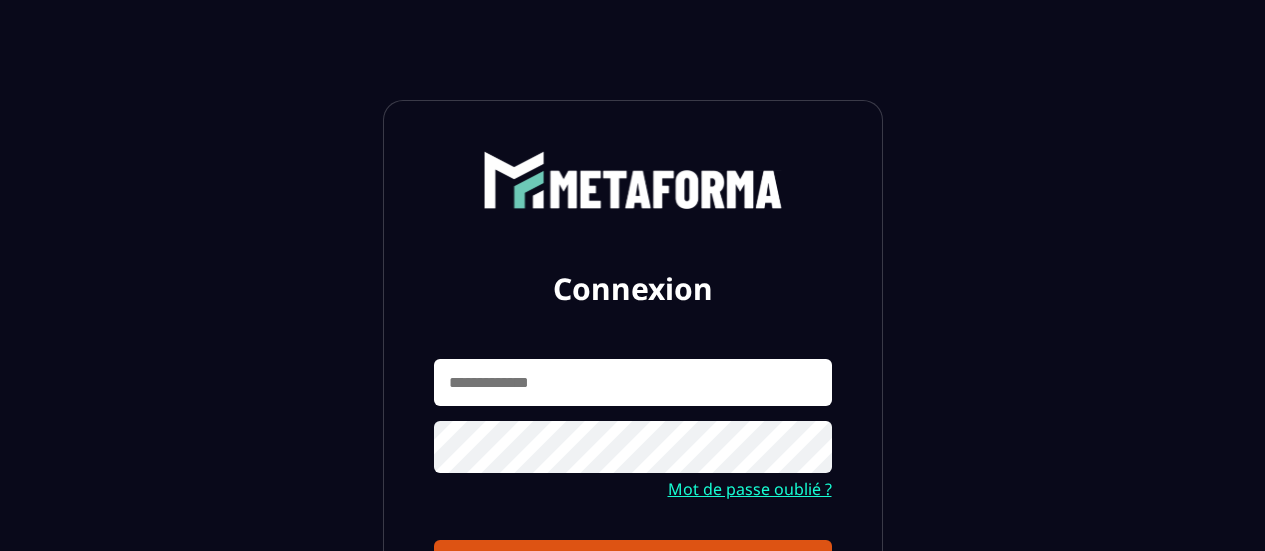 scroll, scrollTop: 0, scrollLeft: 0, axis: both 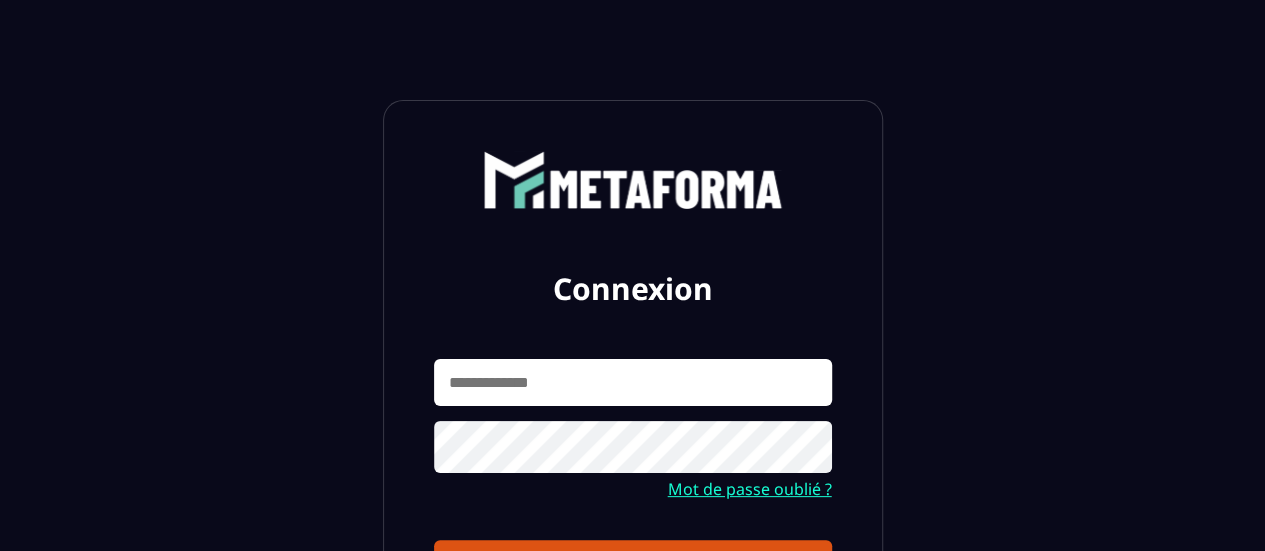 click at bounding box center [633, 382] 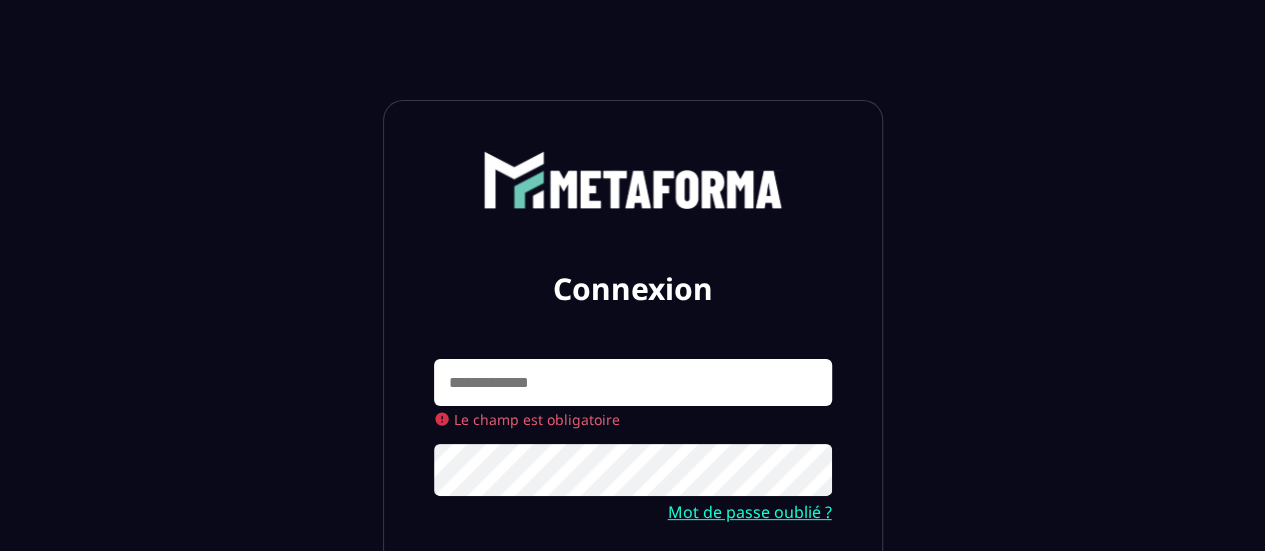 type on "**********" 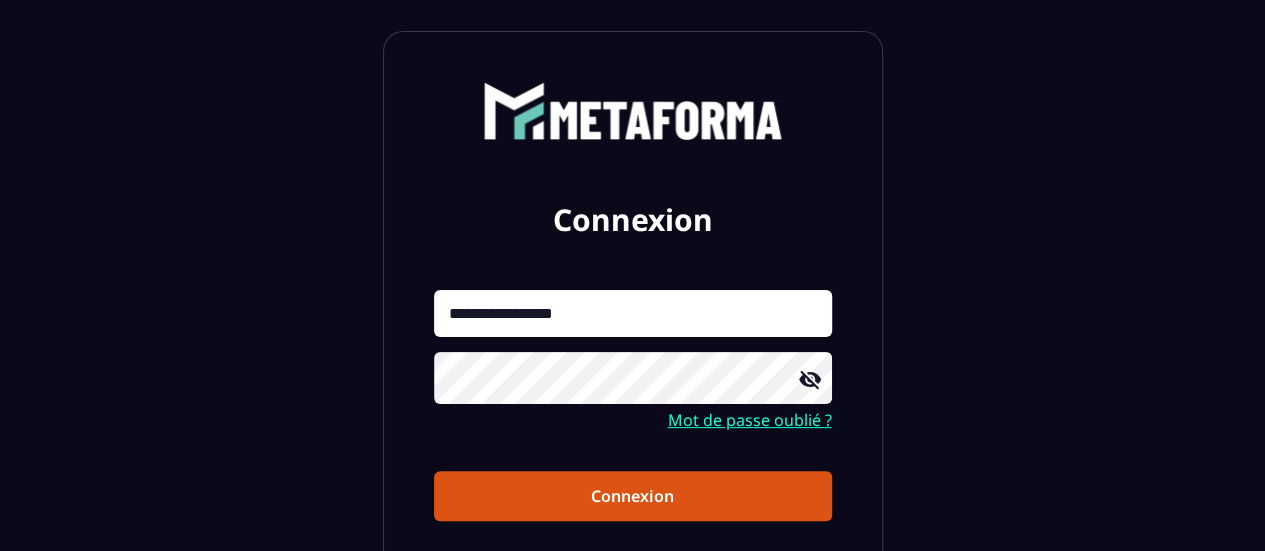 scroll, scrollTop: 100, scrollLeft: 0, axis: vertical 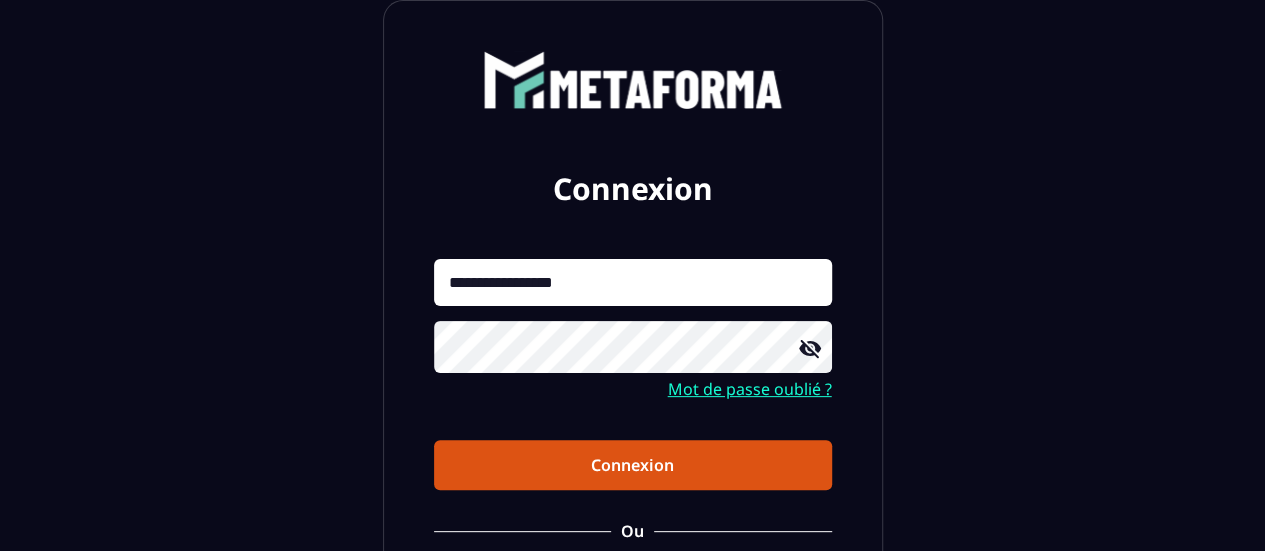 click on "Connexion" at bounding box center [633, 465] 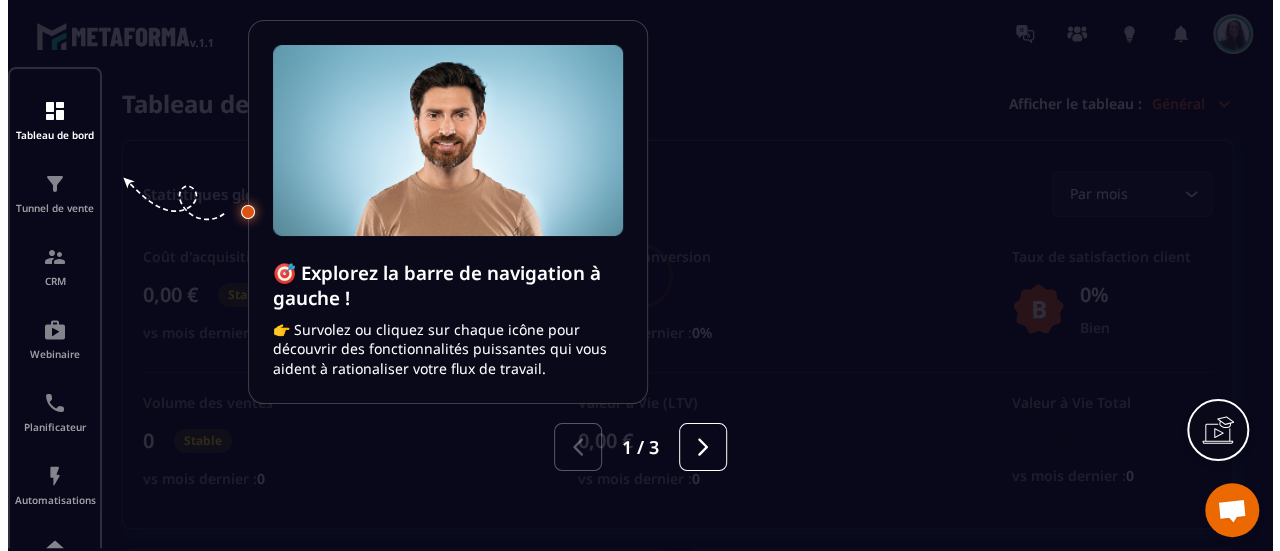 scroll, scrollTop: 0, scrollLeft: 0, axis: both 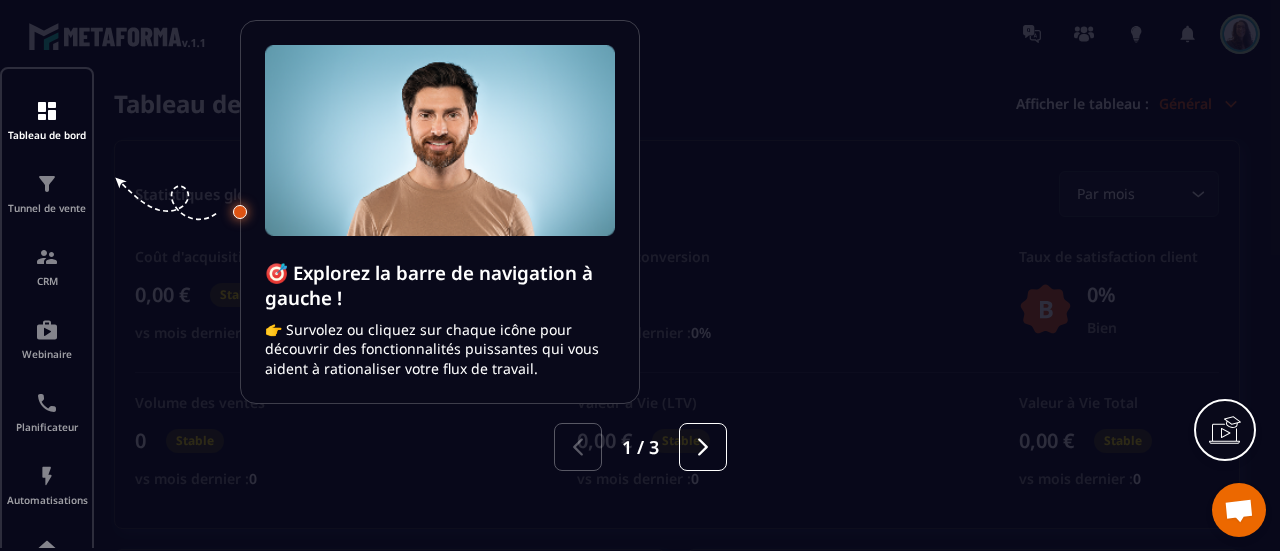 click at bounding box center (640, 275) 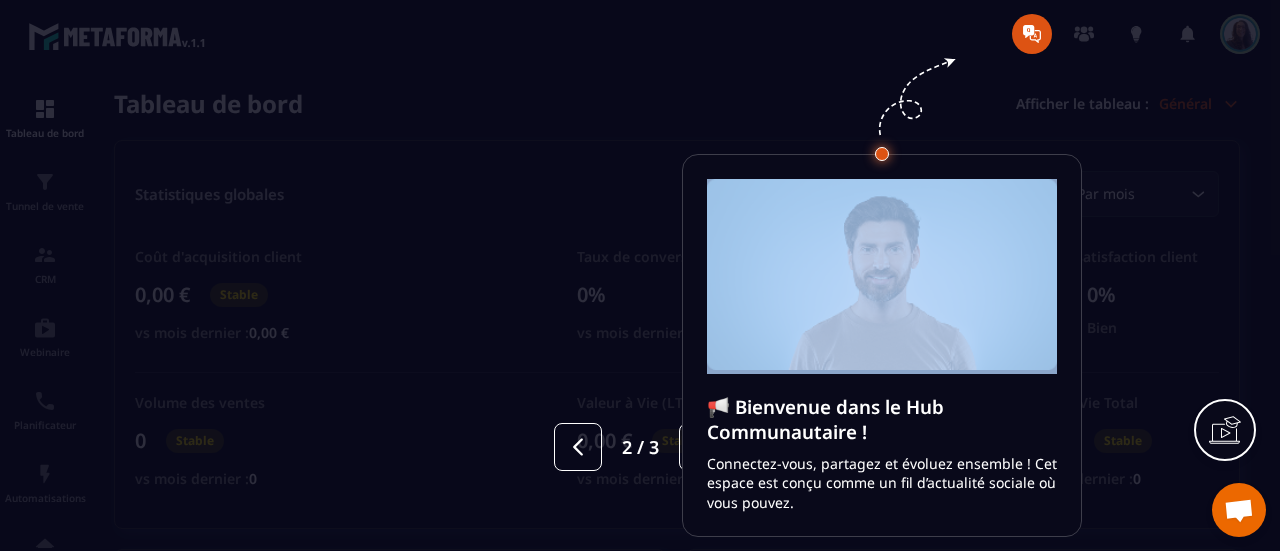 click at bounding box center [640, 275] 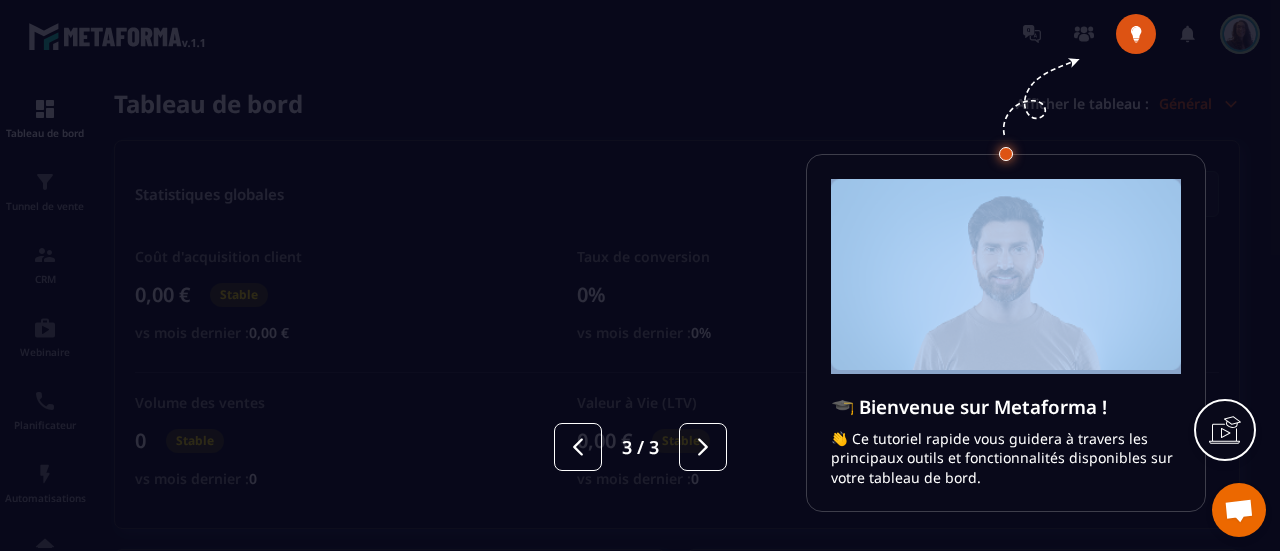 click at bounding box center [640, 275] 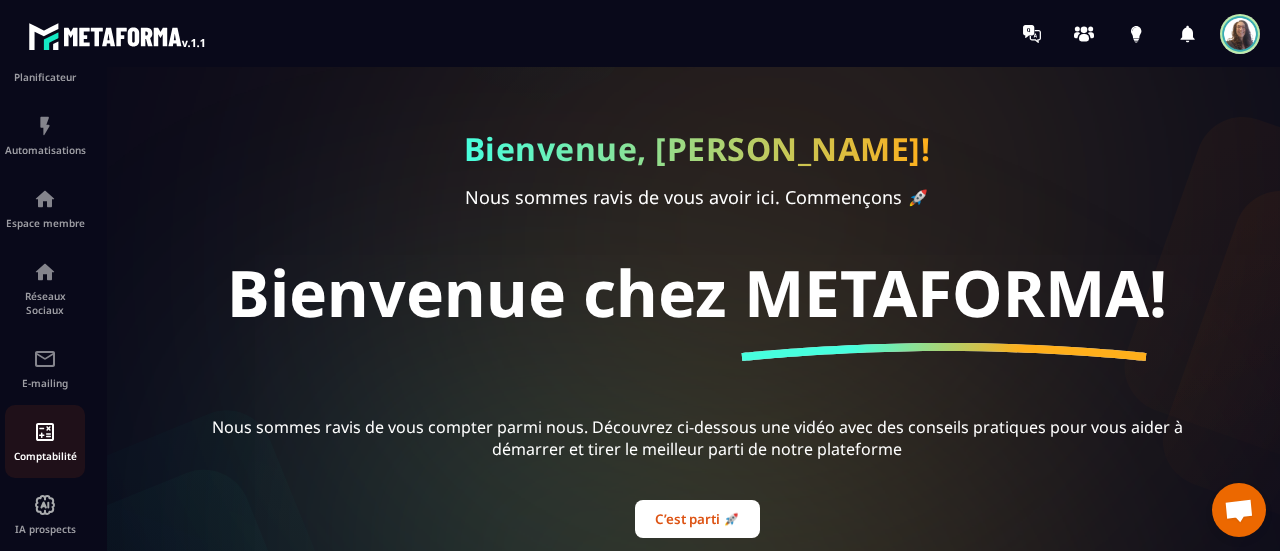 scroll, scrollTop: 372, scrollLeft: 0, axis: vertical 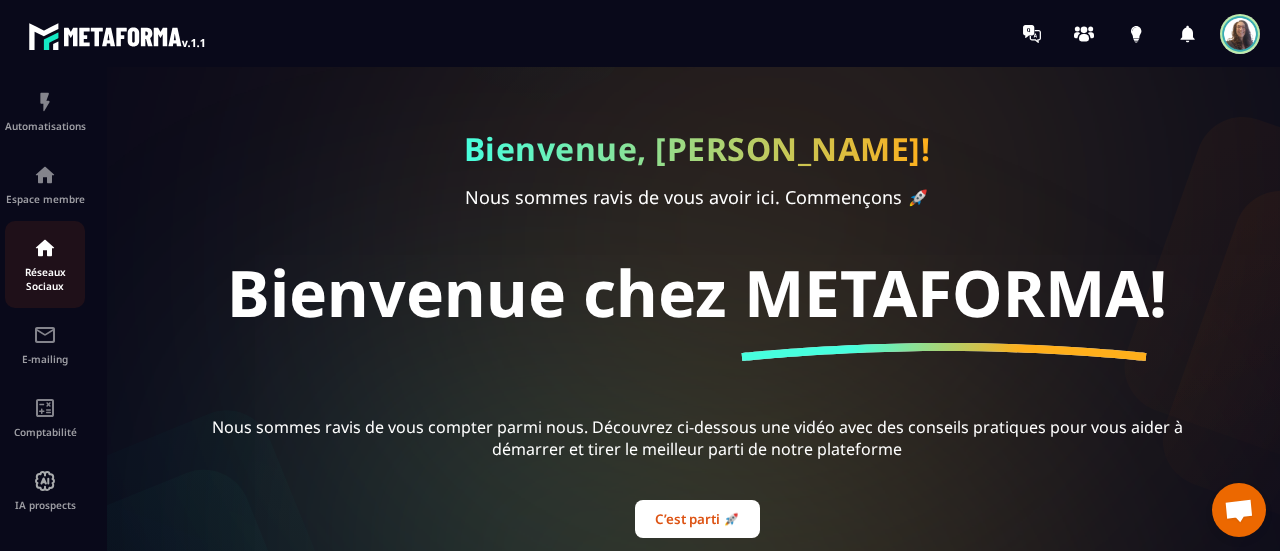 click on "Réseaux Sociaux" at bounding box center [45, 279] 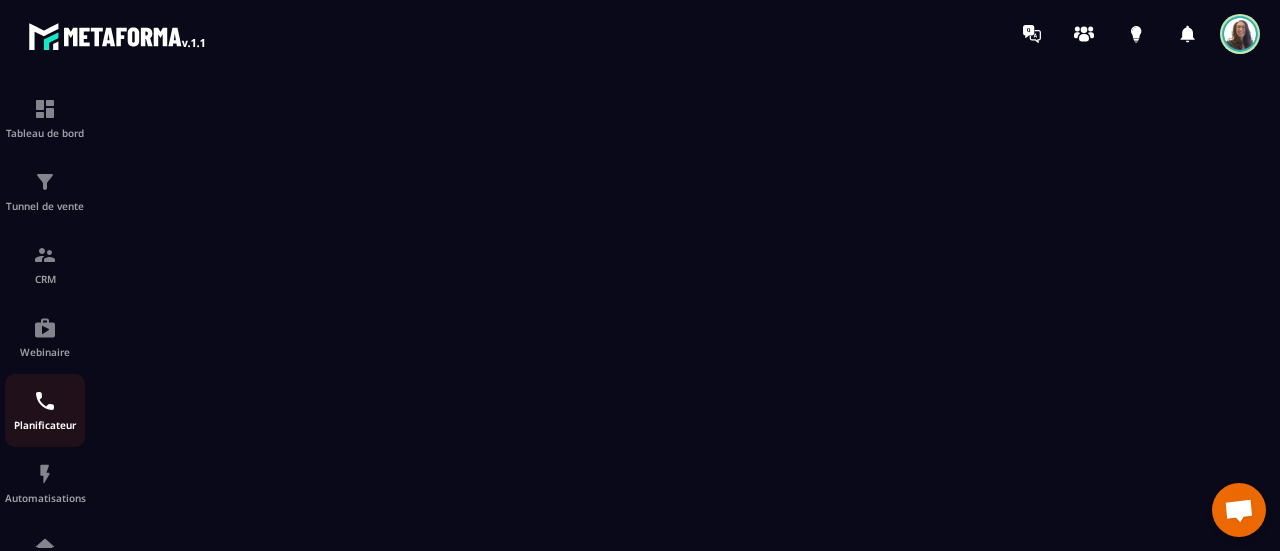 click on "Planificateur" at bounding box center (45, 410) 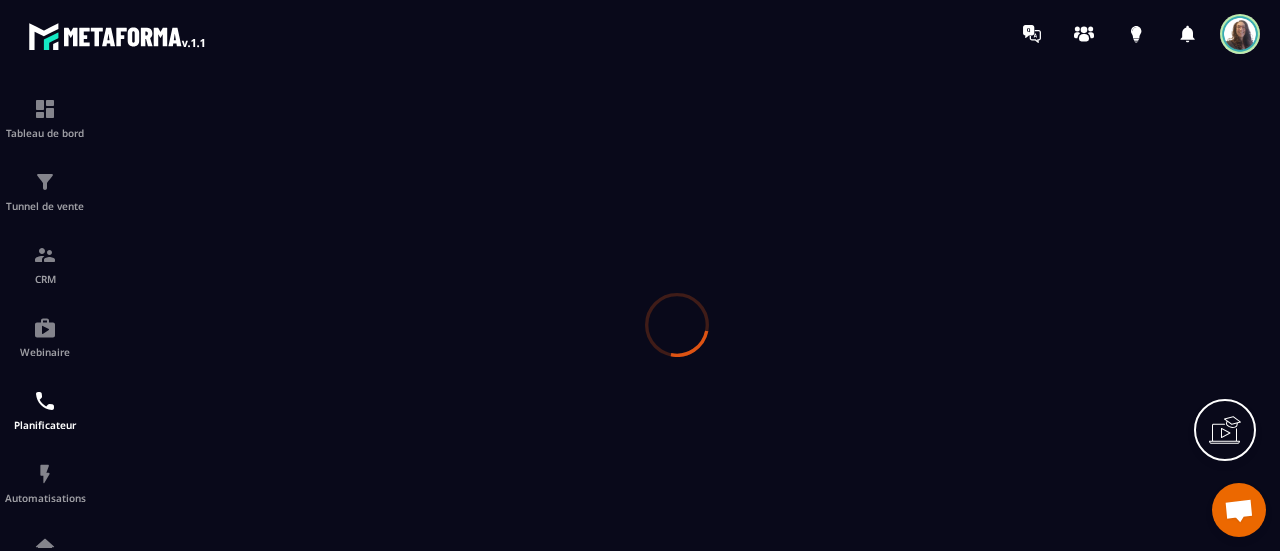 scroll, scrollTop: 0, scrollLeft: 0, axis: both 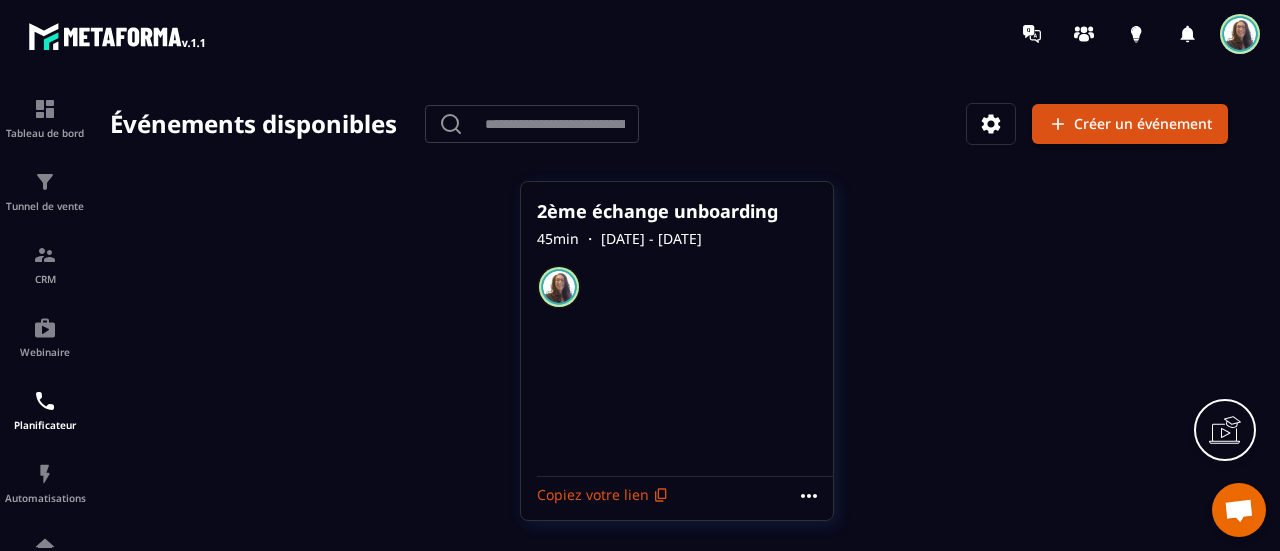 click on "2ème échange unboarding 45  min ・   07/07/2025 - 09/07/2025" at bounding box center [677, 329] 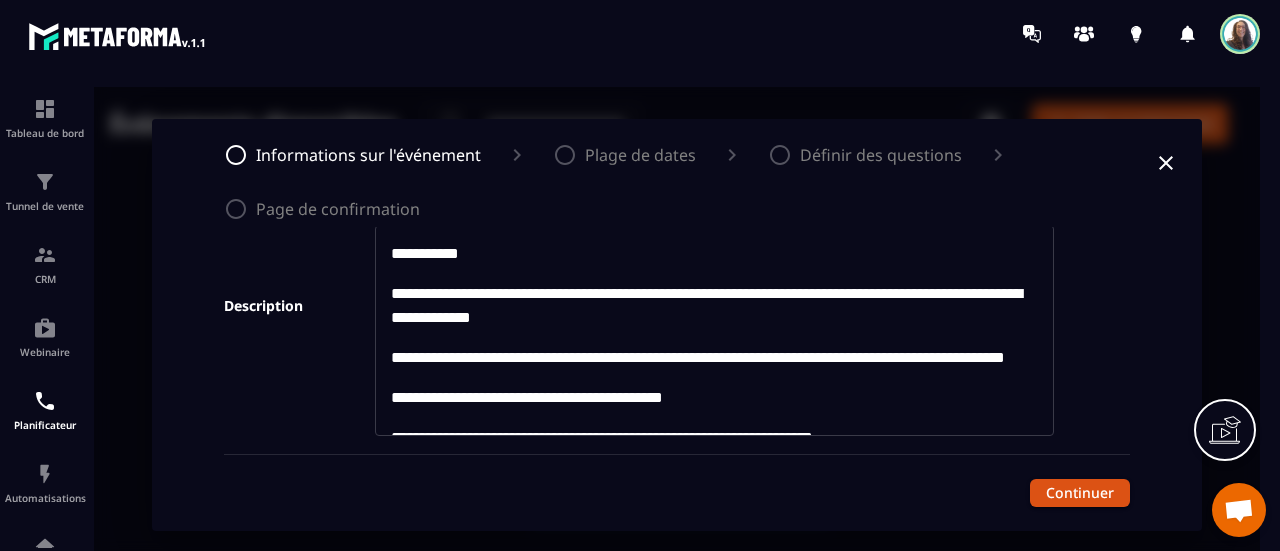 scroll, scrollTop: 300, scrollLeft: 0, axis: vertical 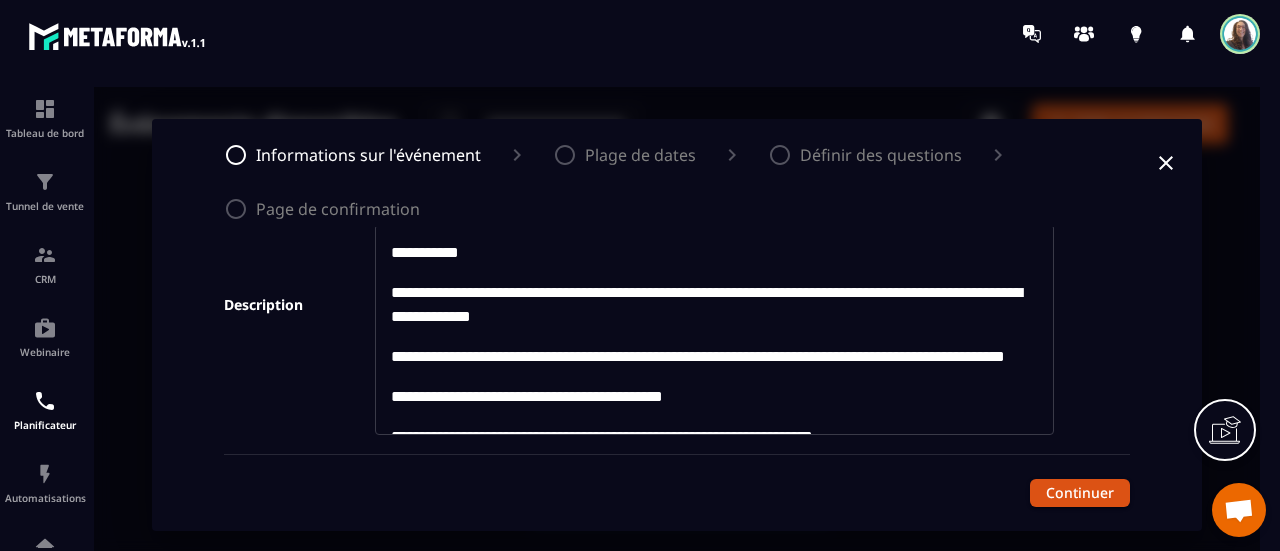 click on "**********" at bounding box center (715, 253) 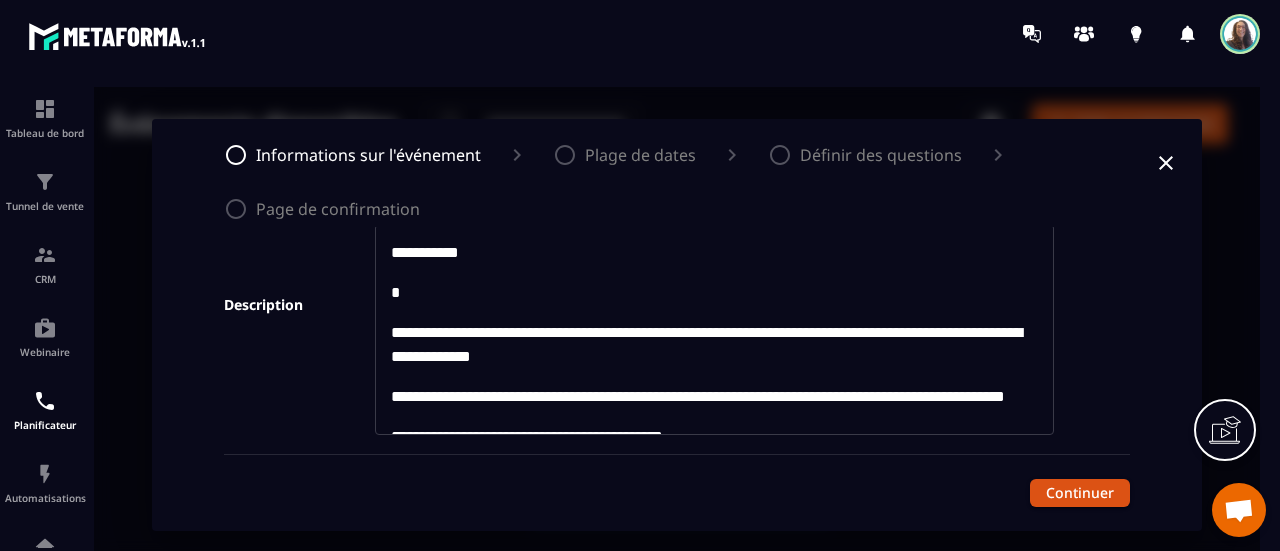 type 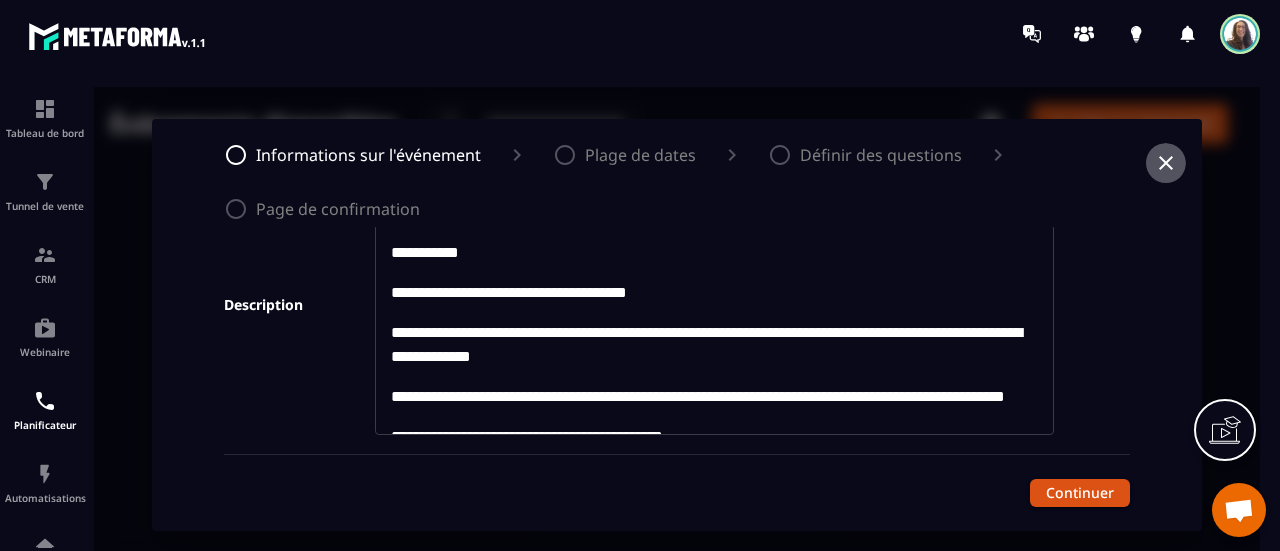 click 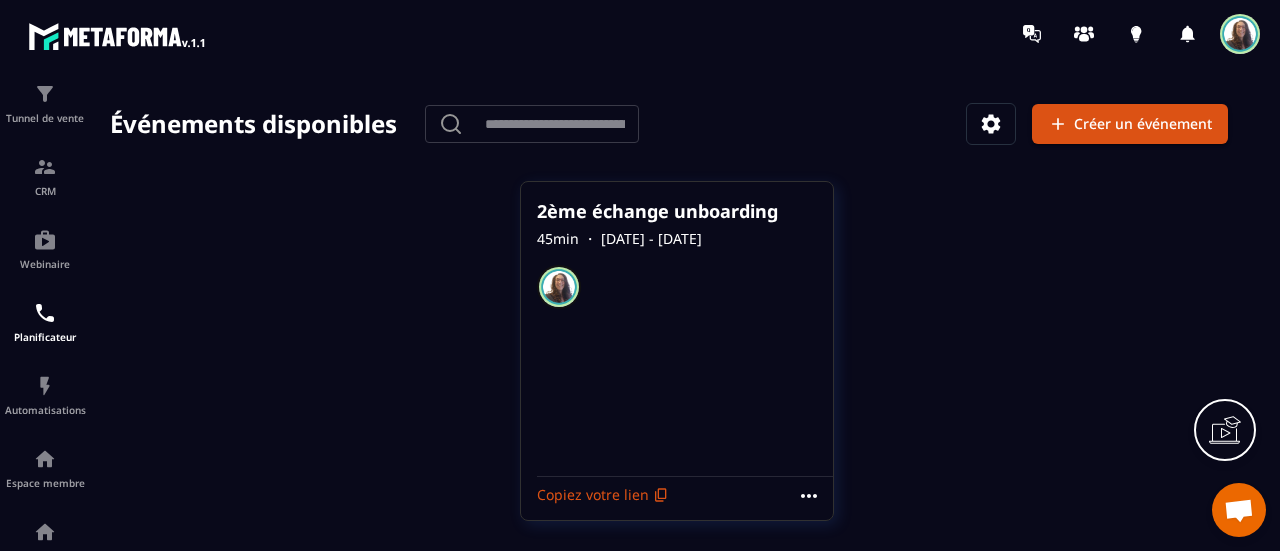scroll, scrollTop: 372, scrollLeft: 0, axis: vertical 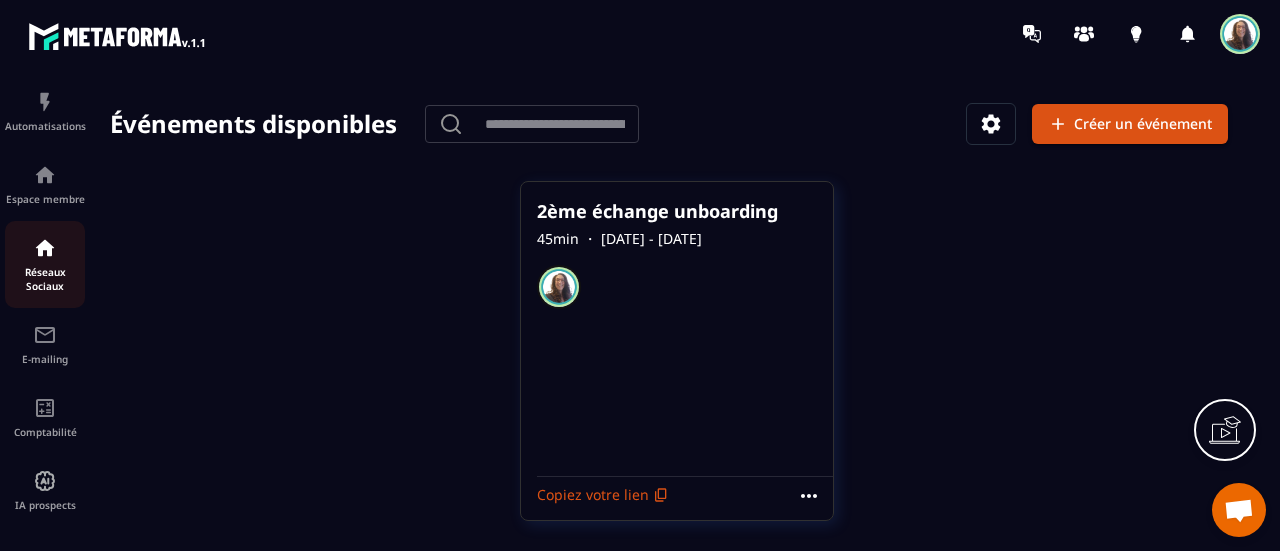 click at bounding box center [45, 248] 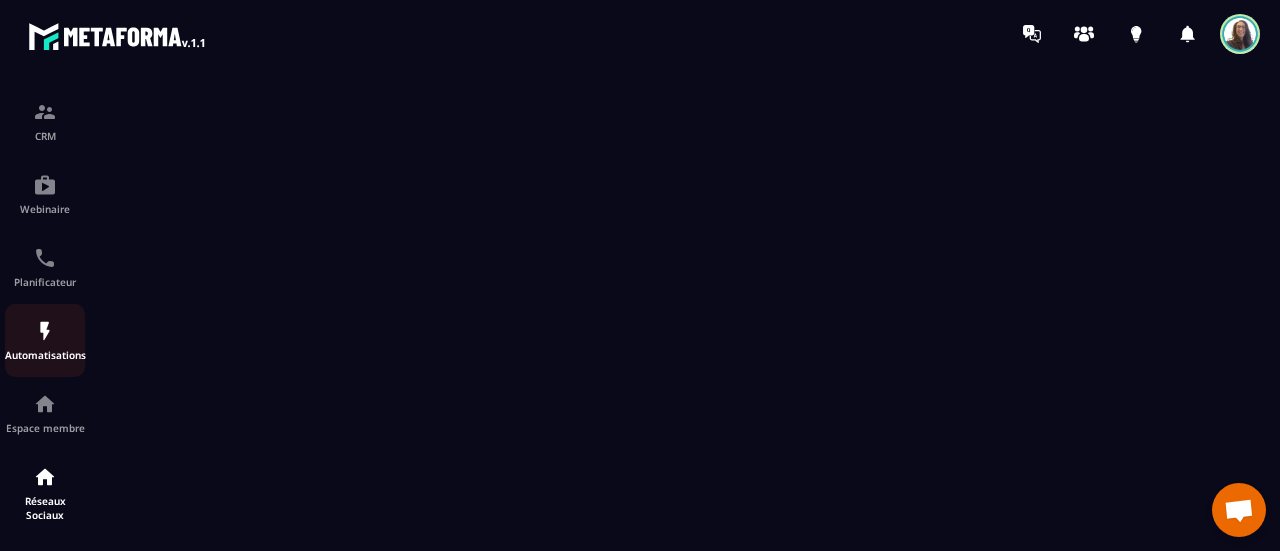 scroll, scrollTop: 0, scrollLeft: 0, axis: both 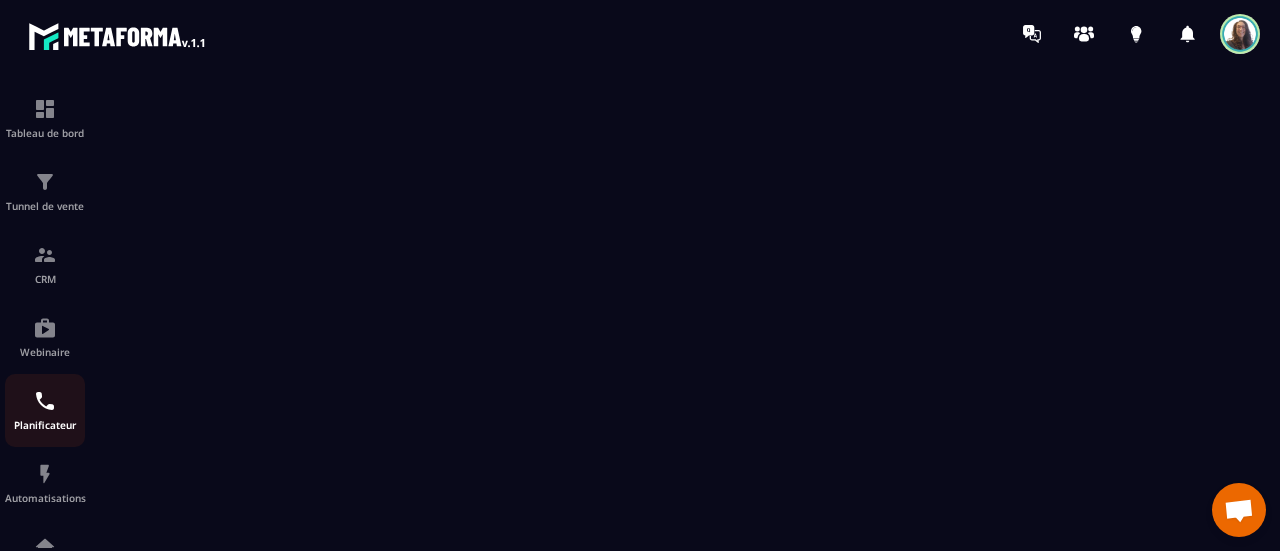 click on "Planificateur" at bounding box center (45, 410) 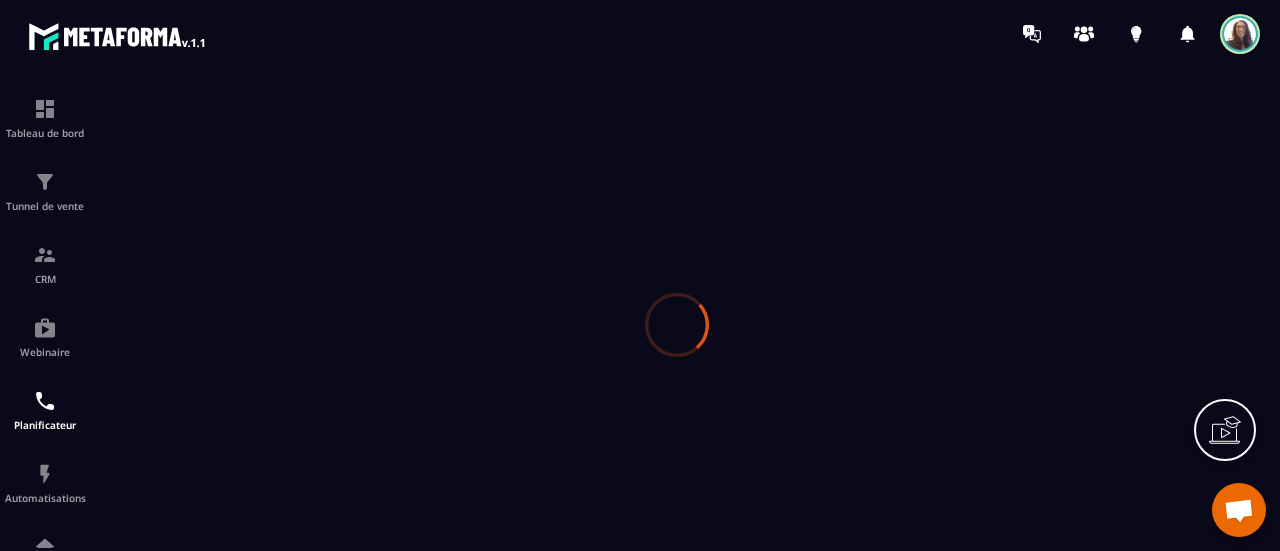 scroll, scrollTop: 0, scrollLeft: 0, axis: both 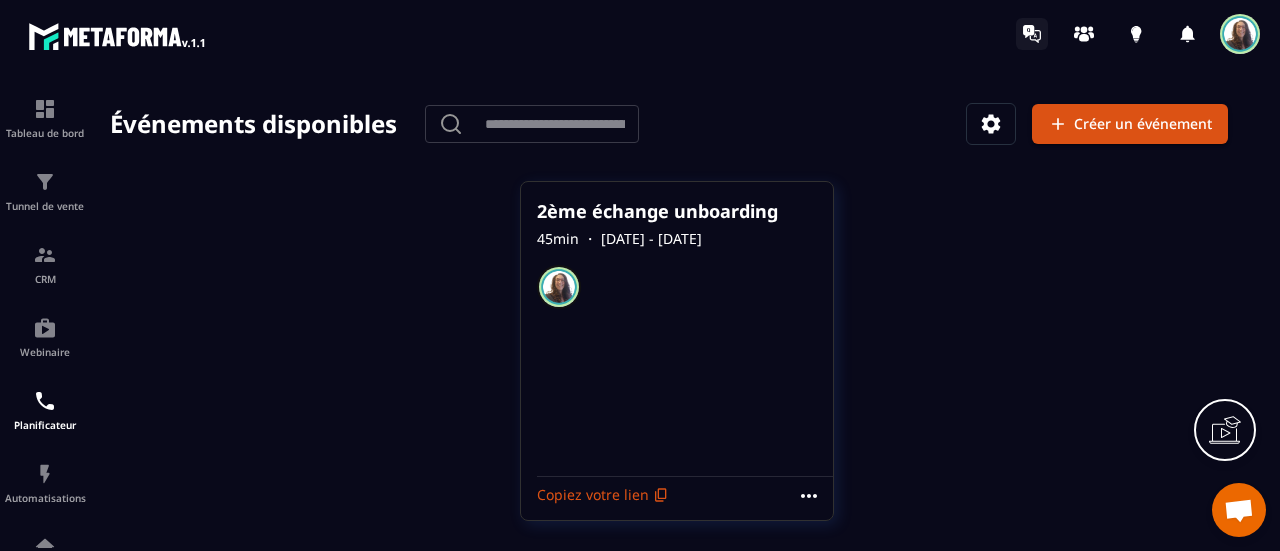click 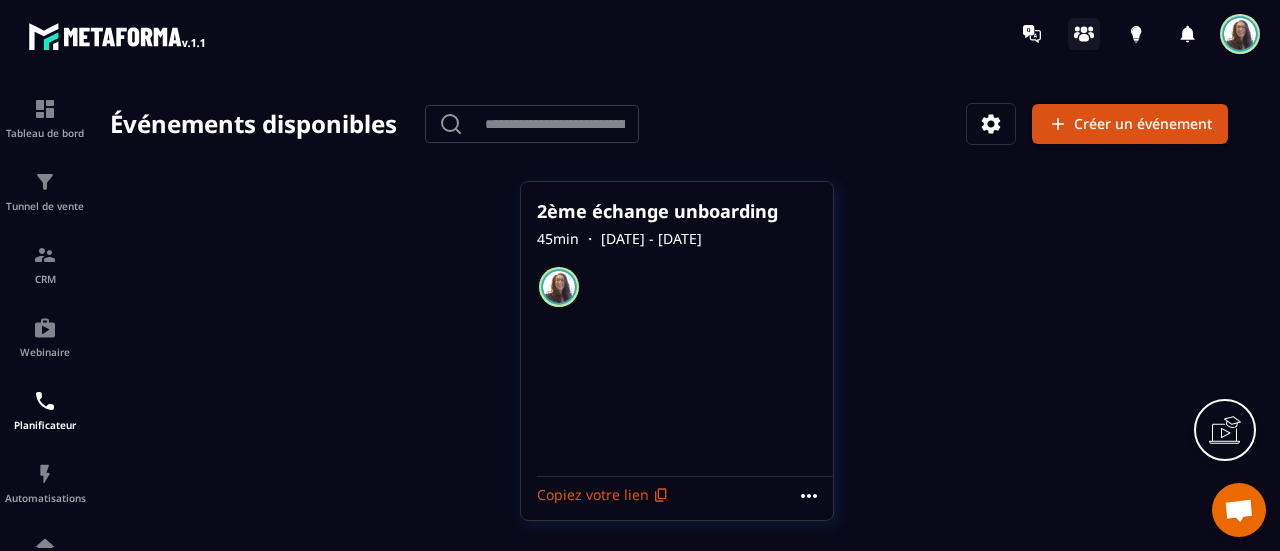 click 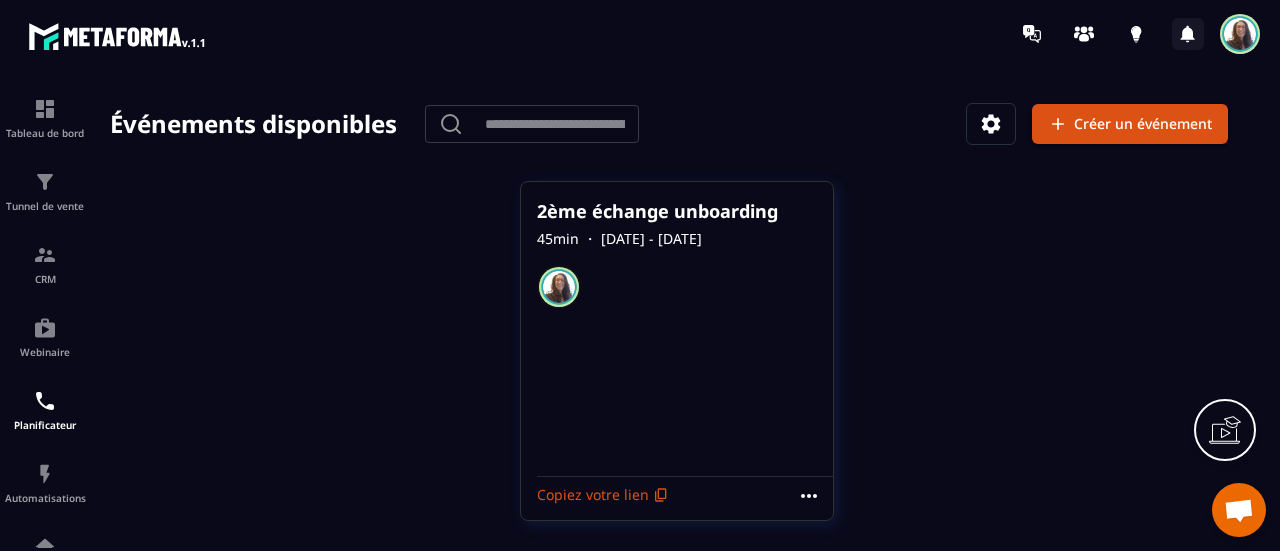click 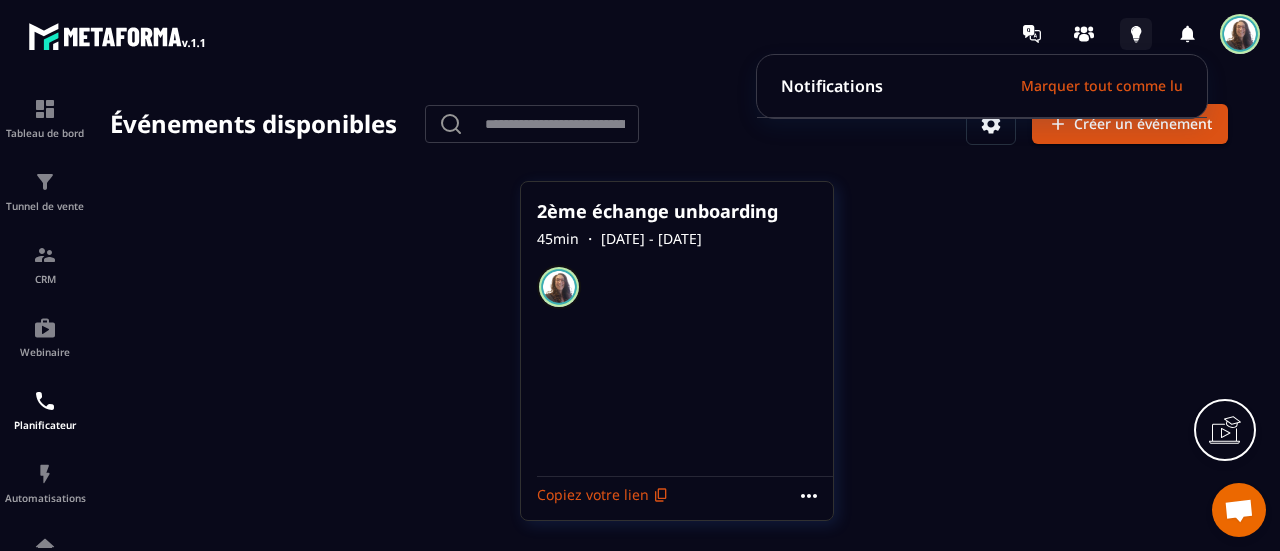 click 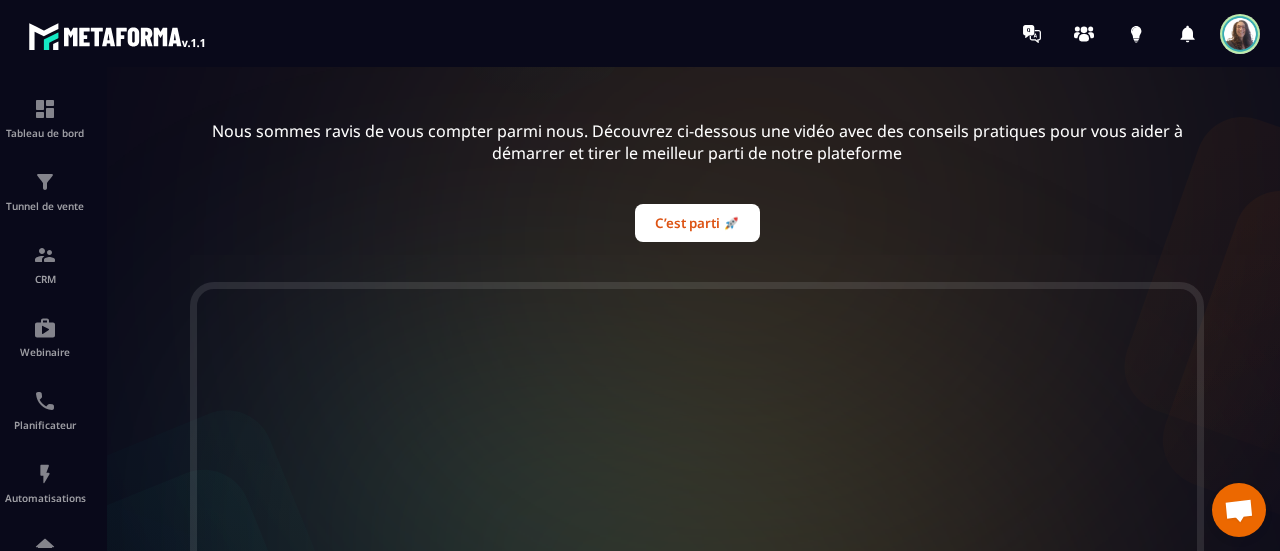 scroll, scrollTop: 300, scrollLeft: 0, axis: vertical 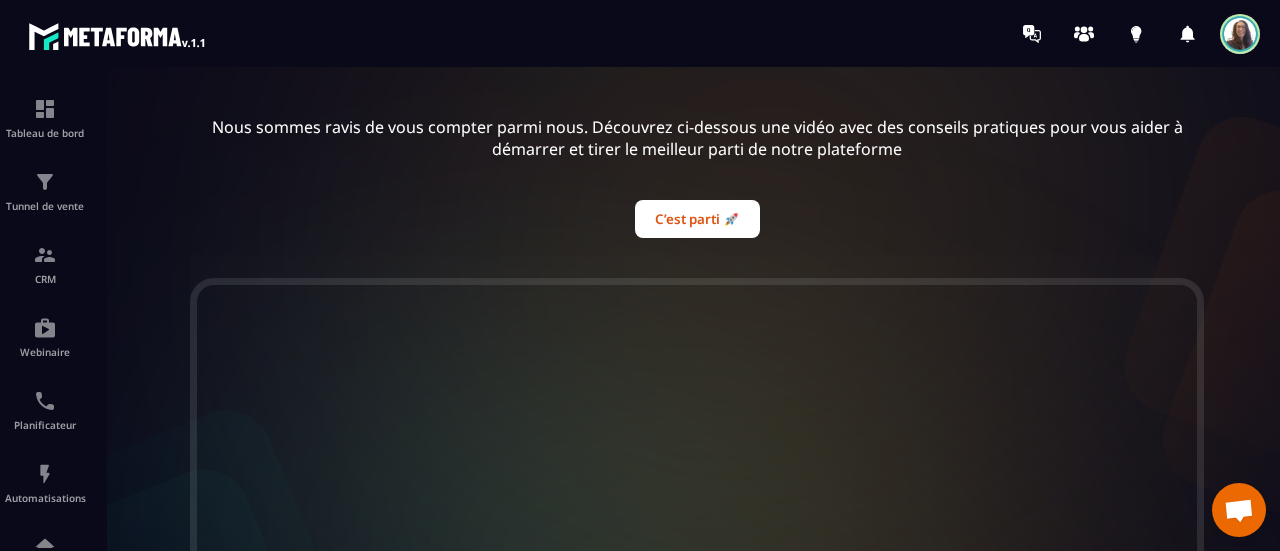 click at bounding box center (1239, 512) 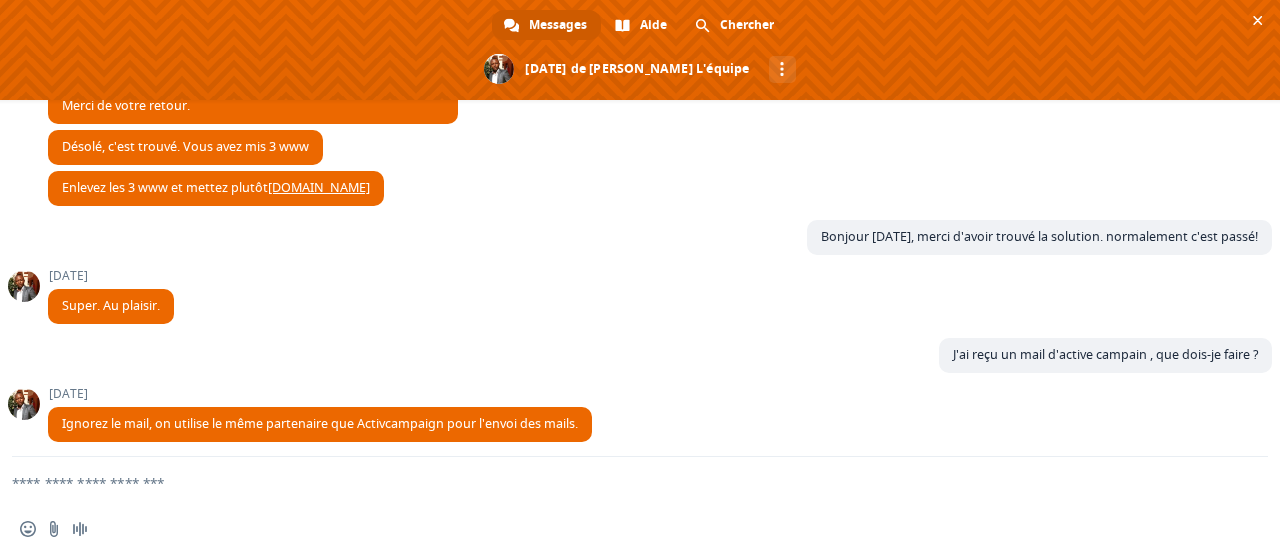 scroll, scrollTop: 2046, scrollLeft: 0, axis: vertical 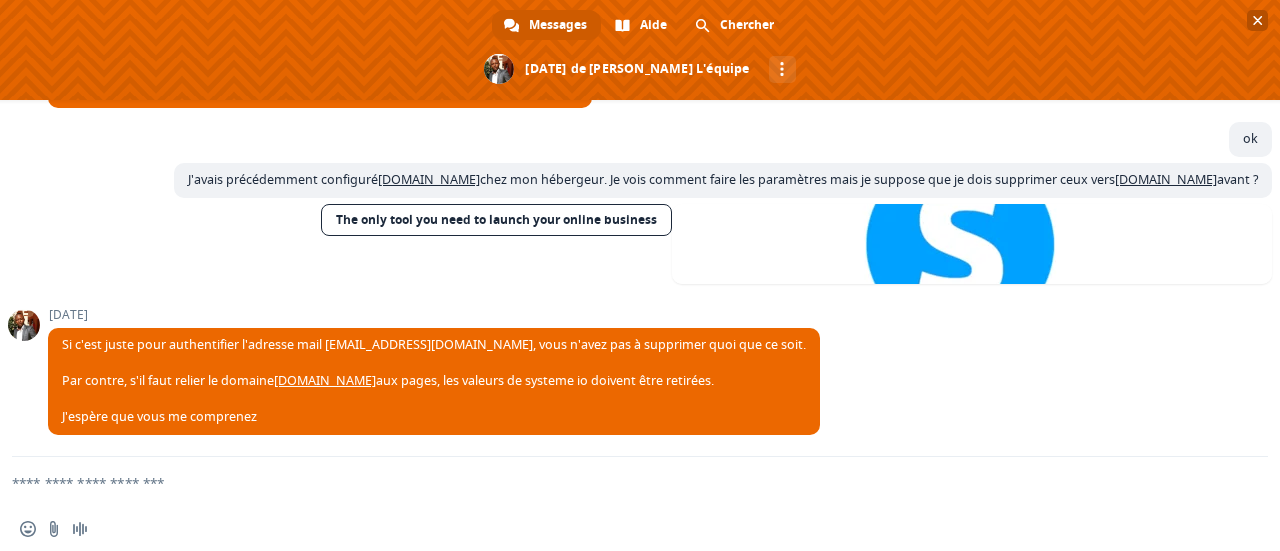 click at bounding box center [640, 50] 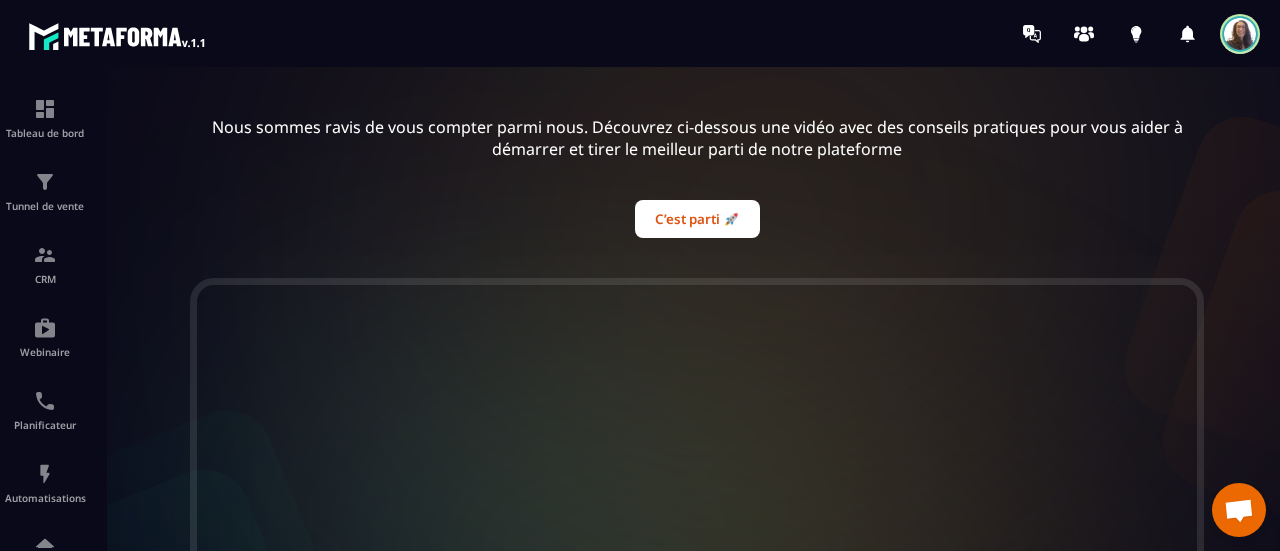 drag, startPoint x: 1244, startPoint y: 517, endPoint x: 1231, endPoint y: 492, distance: 28.178005 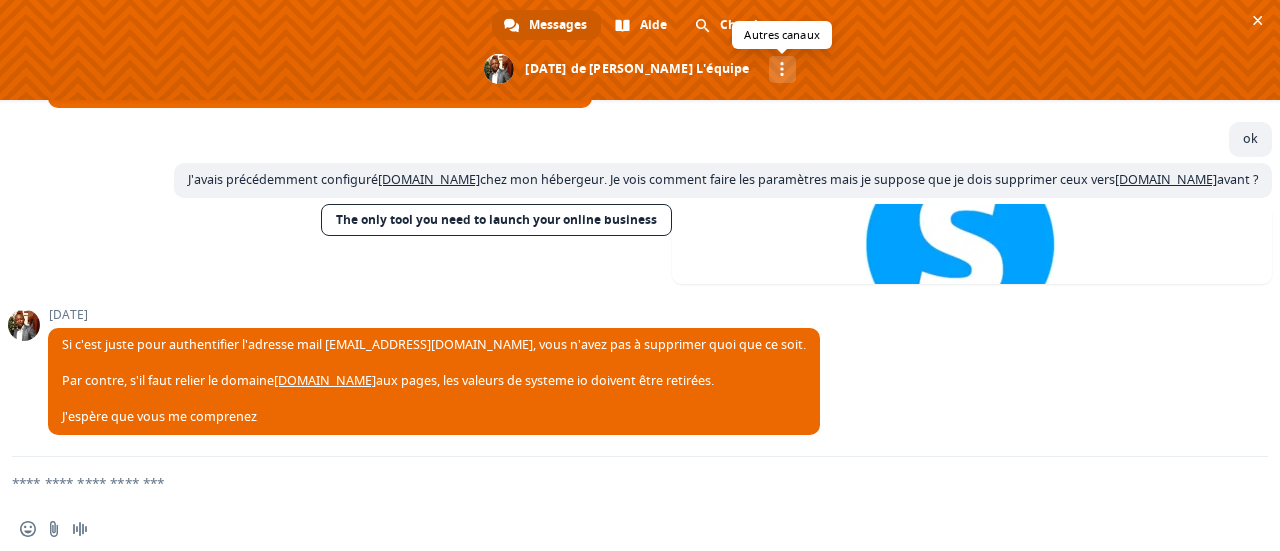 click on "Autres canaux" at bounding box center (782, 69) 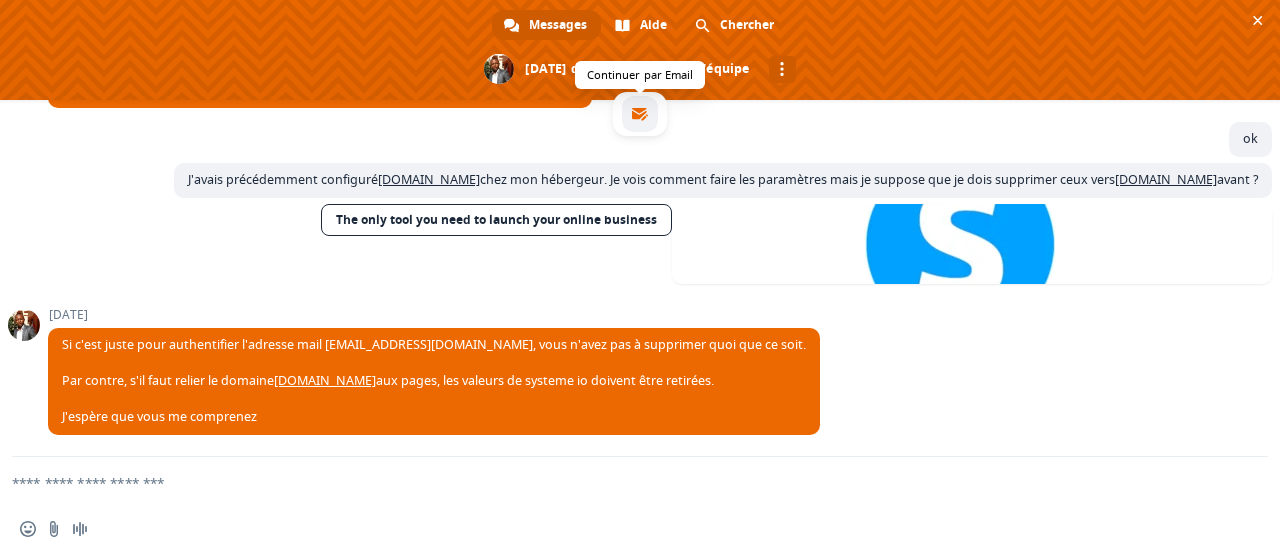 click at bounding box center (640, 114) 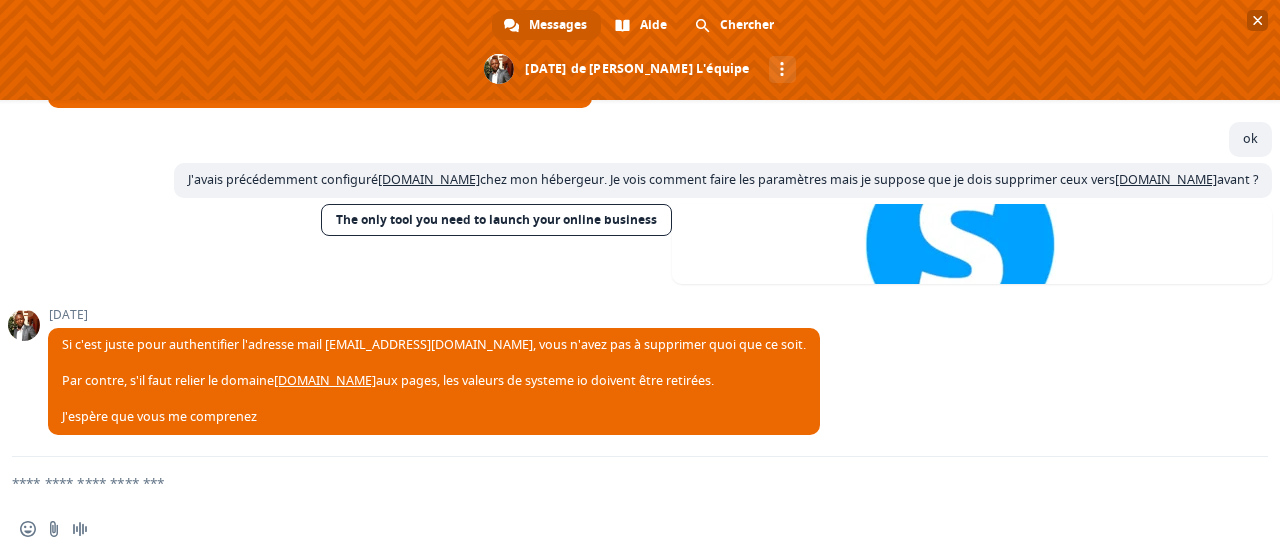 click at bounding box center (640, 50) 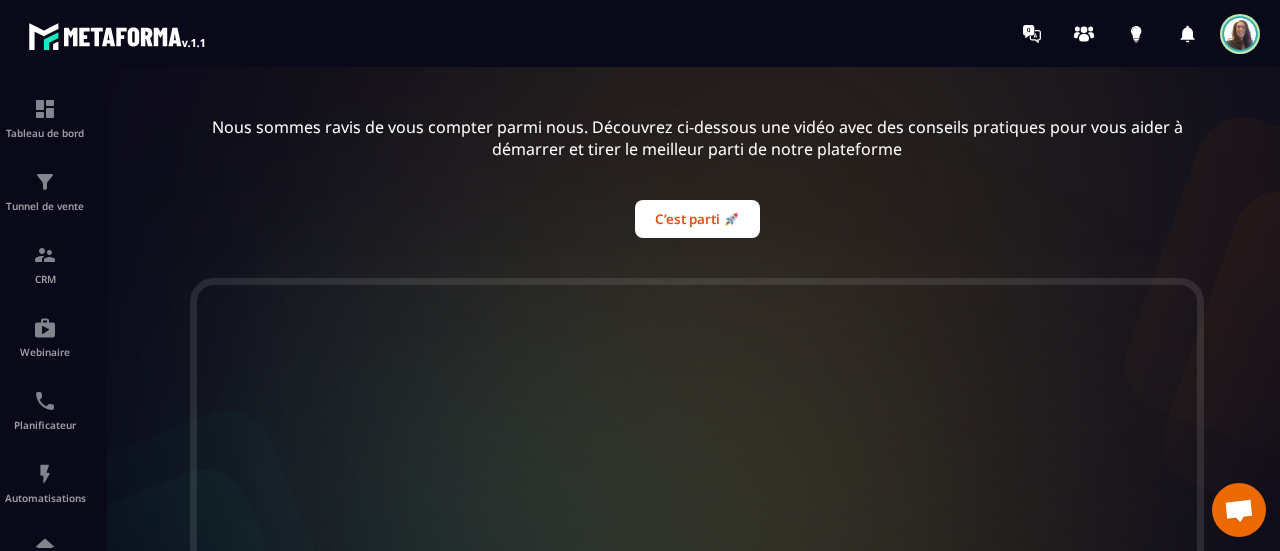 click at bounding box center [1239, 512] 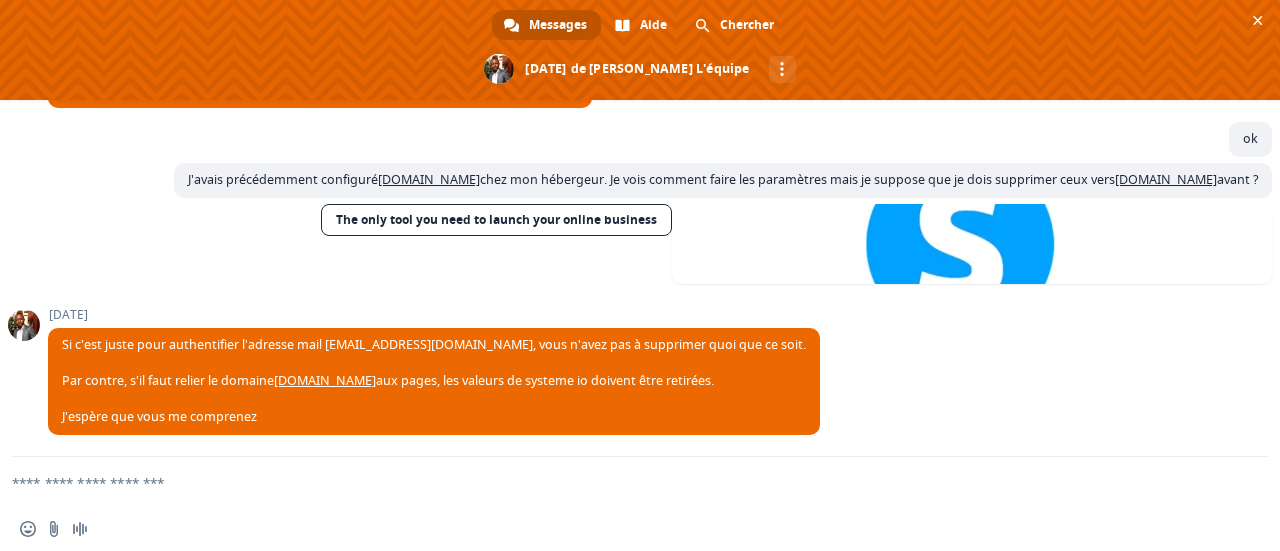 click on "Messages" at bounding box center (558, 25) 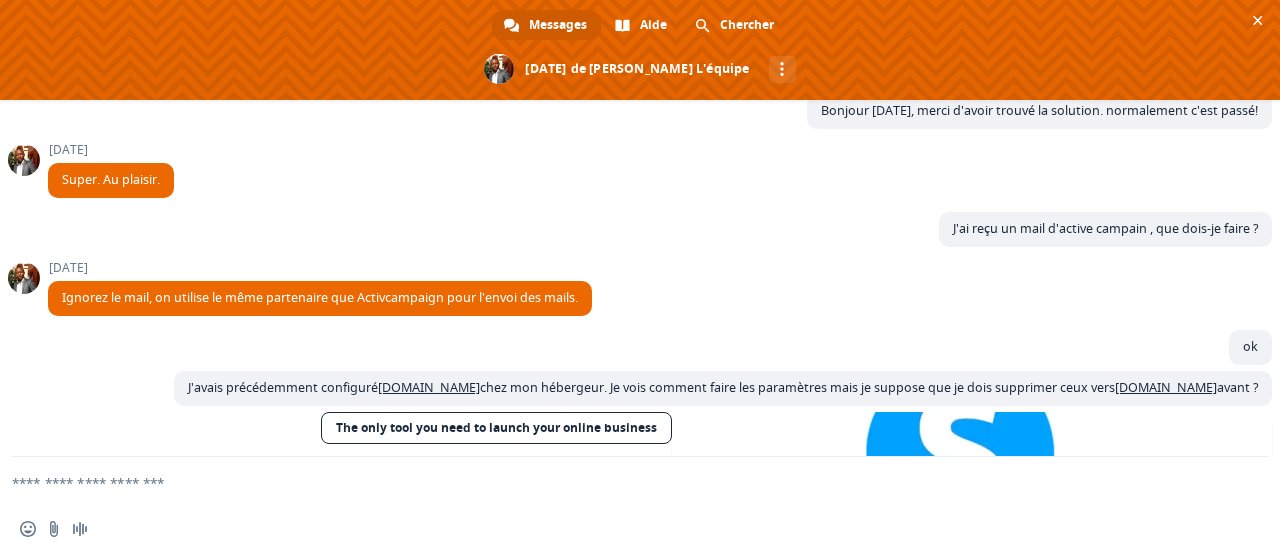 scroll, scrollTop: 2046, scrollLeft: 0, axis: vertical 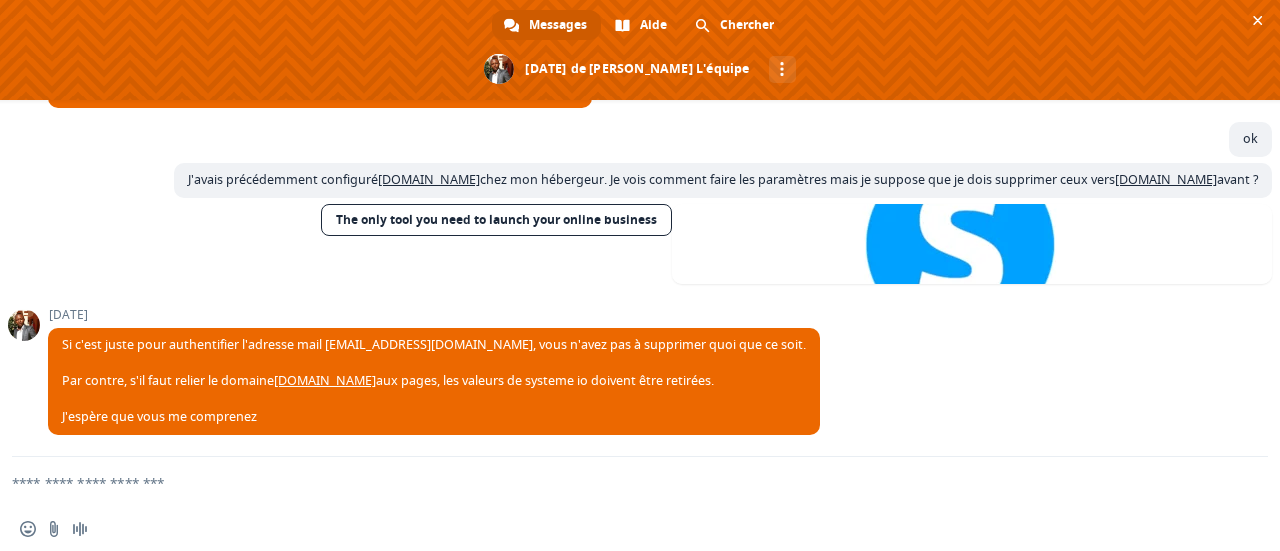 click at bounding box center (499, 69) 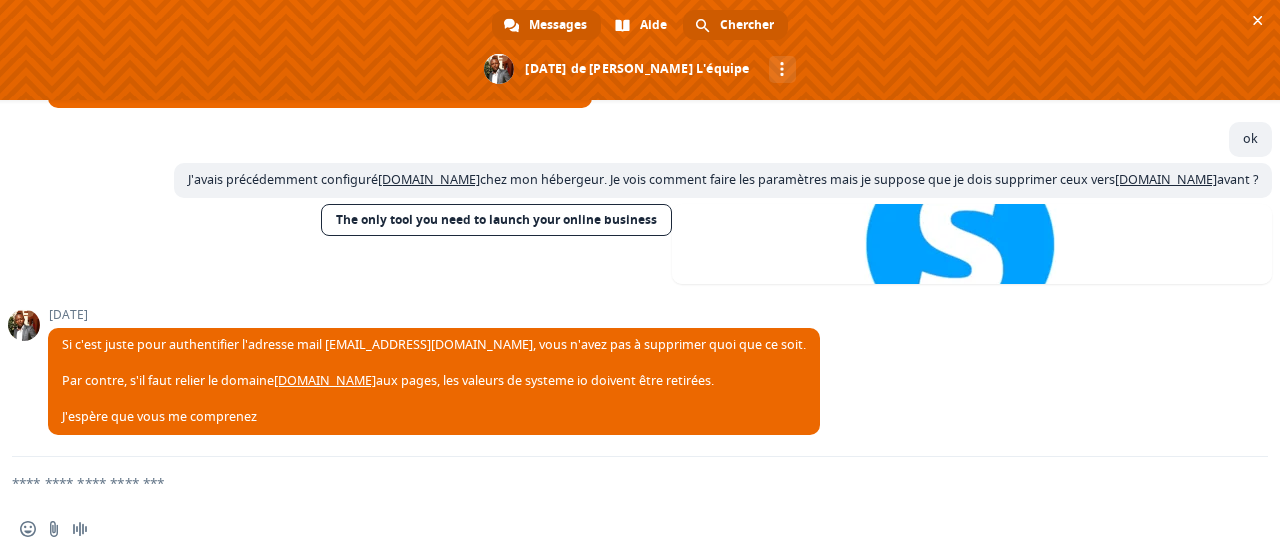 click on "Chercher" at bounding box center (747, 25) 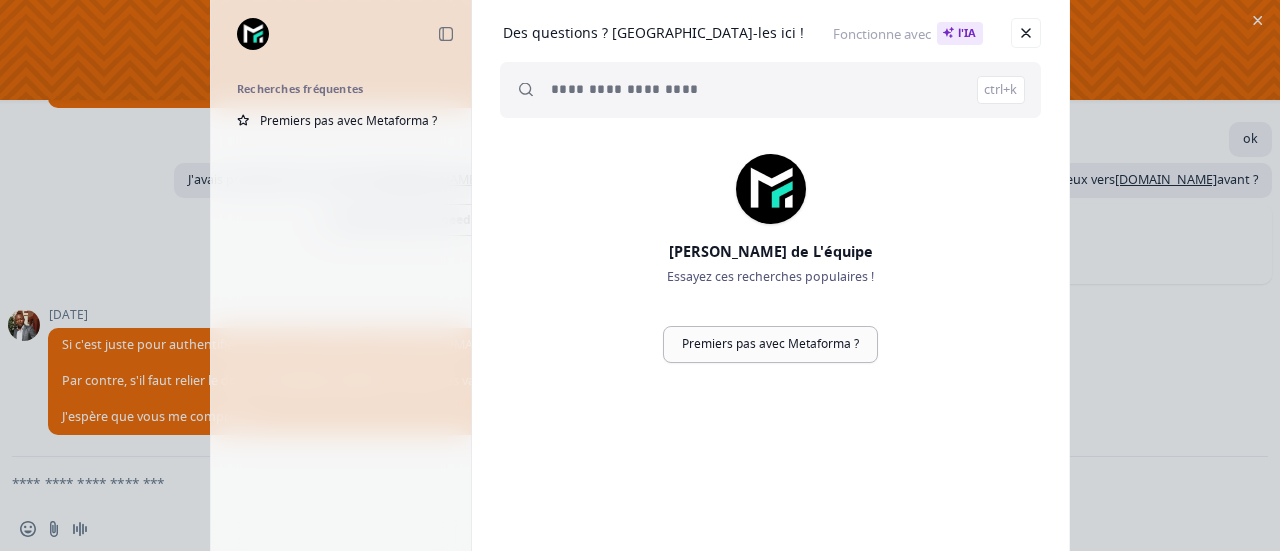 click on "Premiers pas avec Metaforma ?" at bounding box center [770, 344] 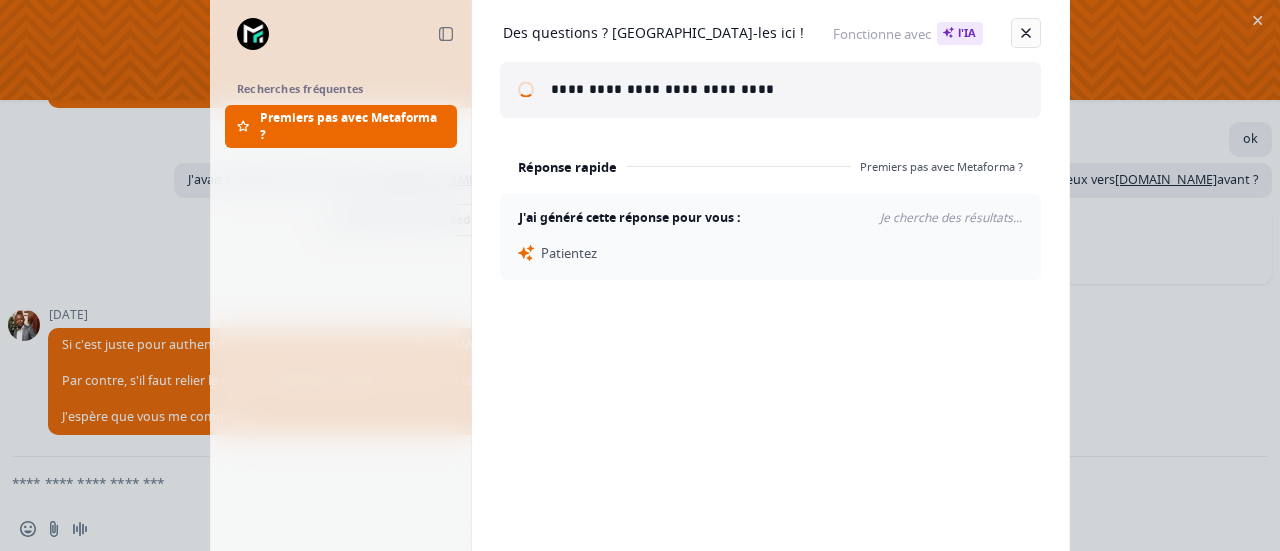 click at bounding box center (1026, 33) 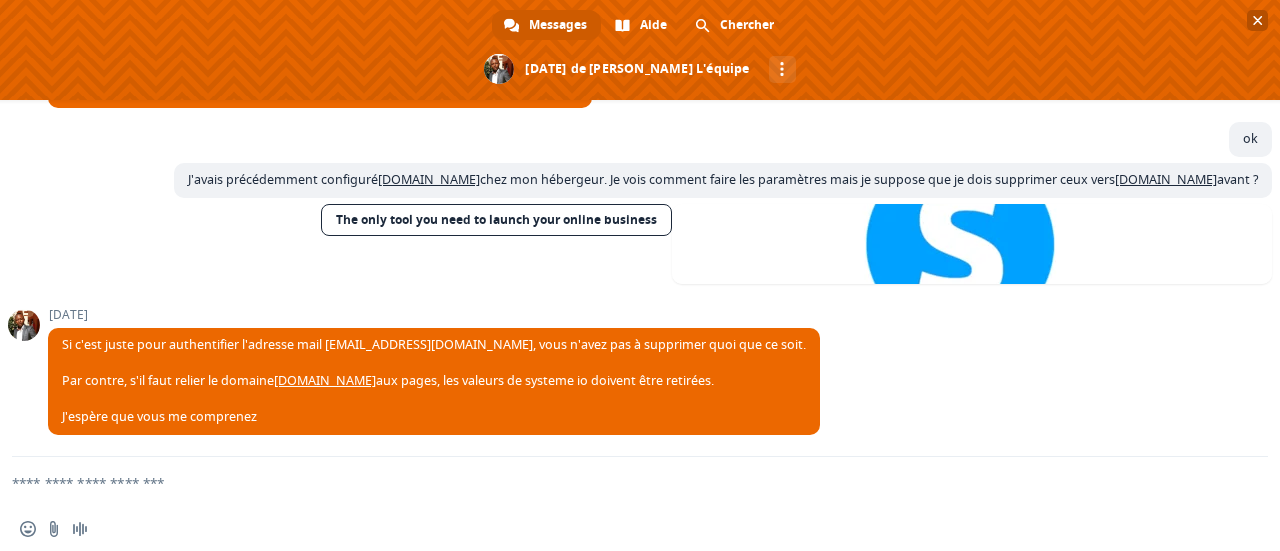 click at bounding box center (1258, 20) 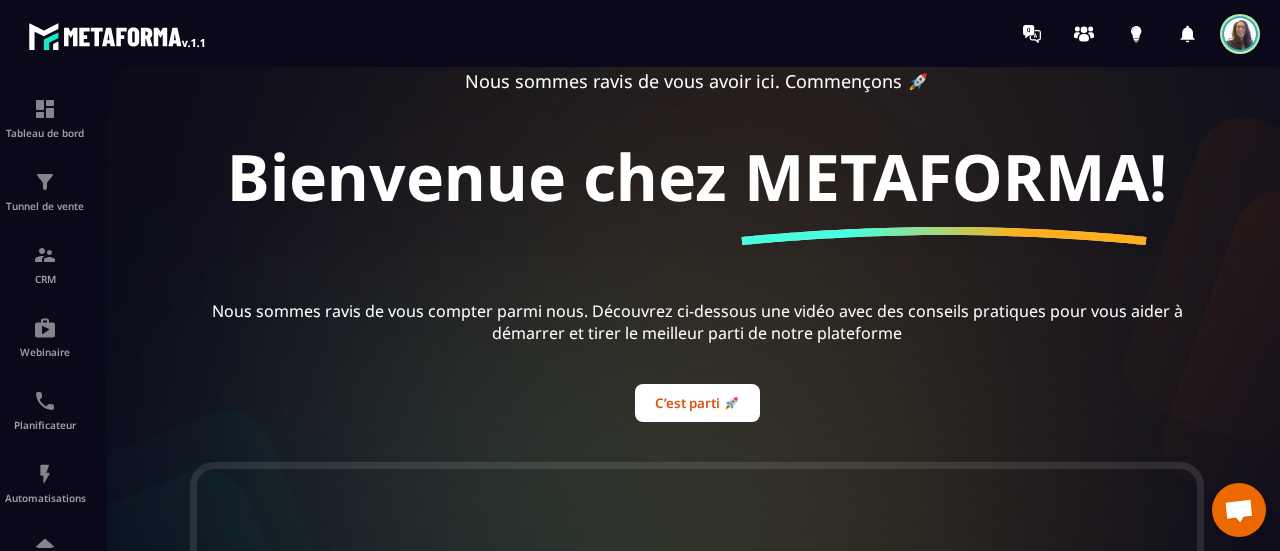 scroll, scrollTop: 0, scrollLeft: 0, axis: both 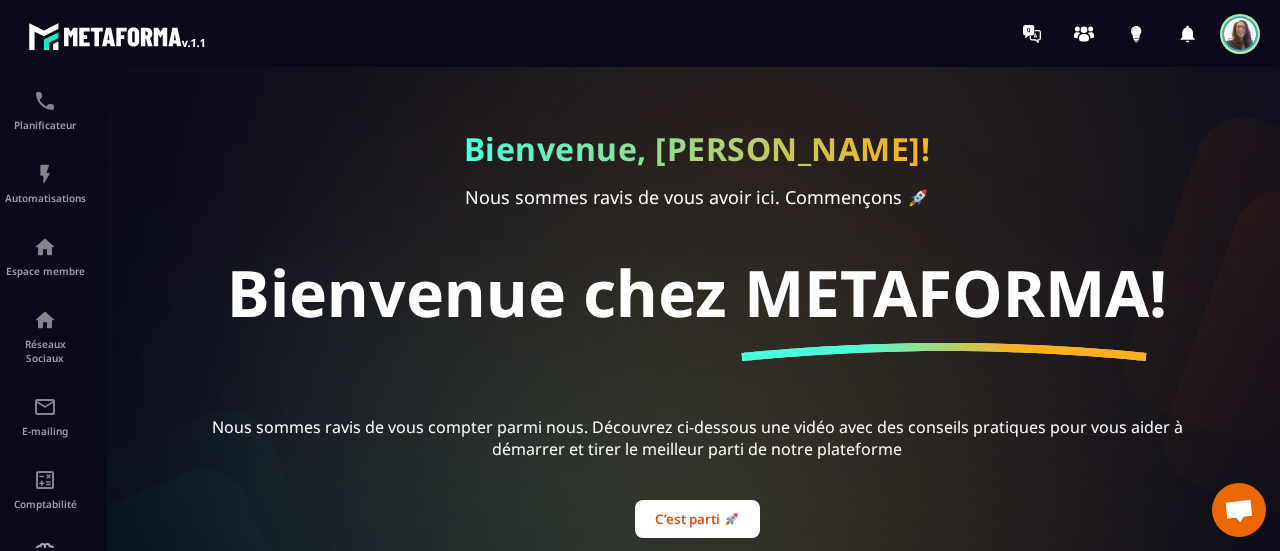 click at bounding box center [697, 319] 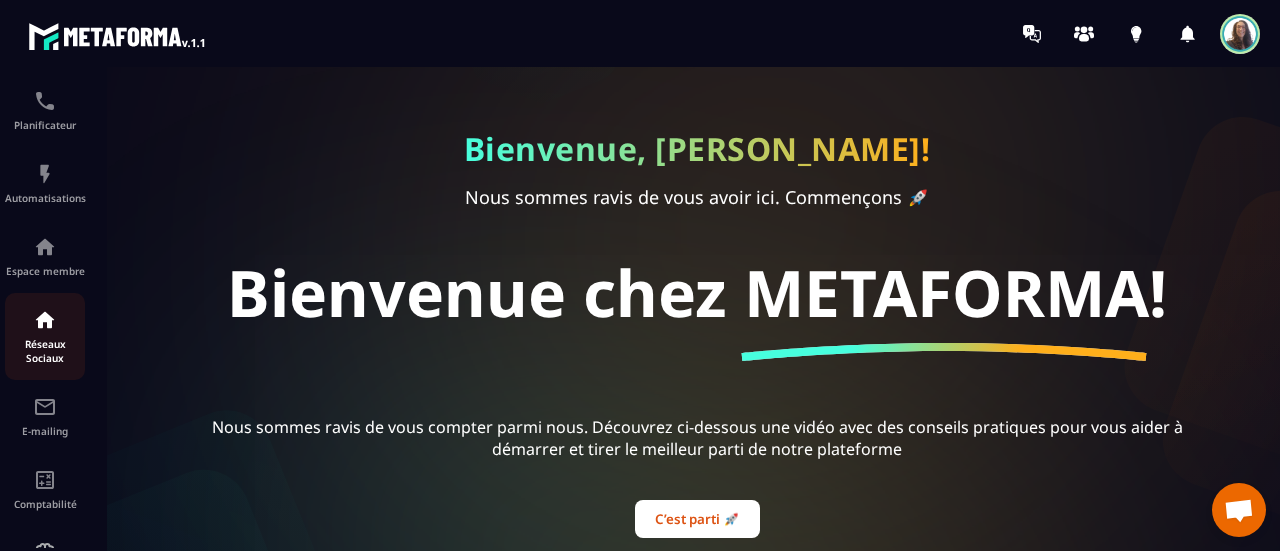 click on "Réseaux Sociaux" at bounding box center [45, 351] 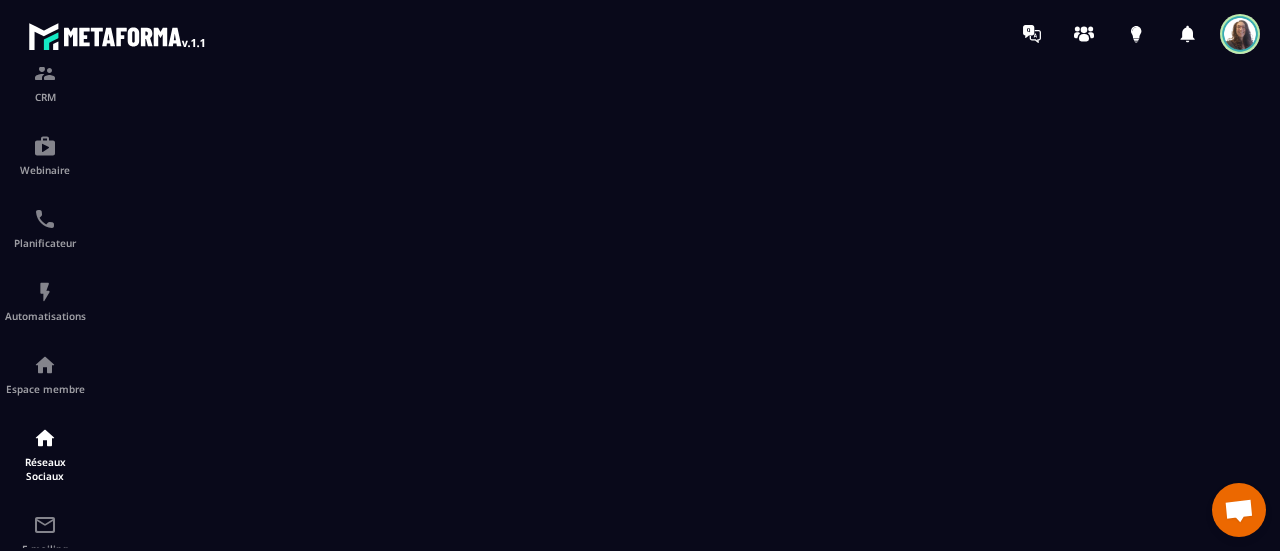 scroll, scrollTop: 200, scrollLeft: 0, axis: vertical 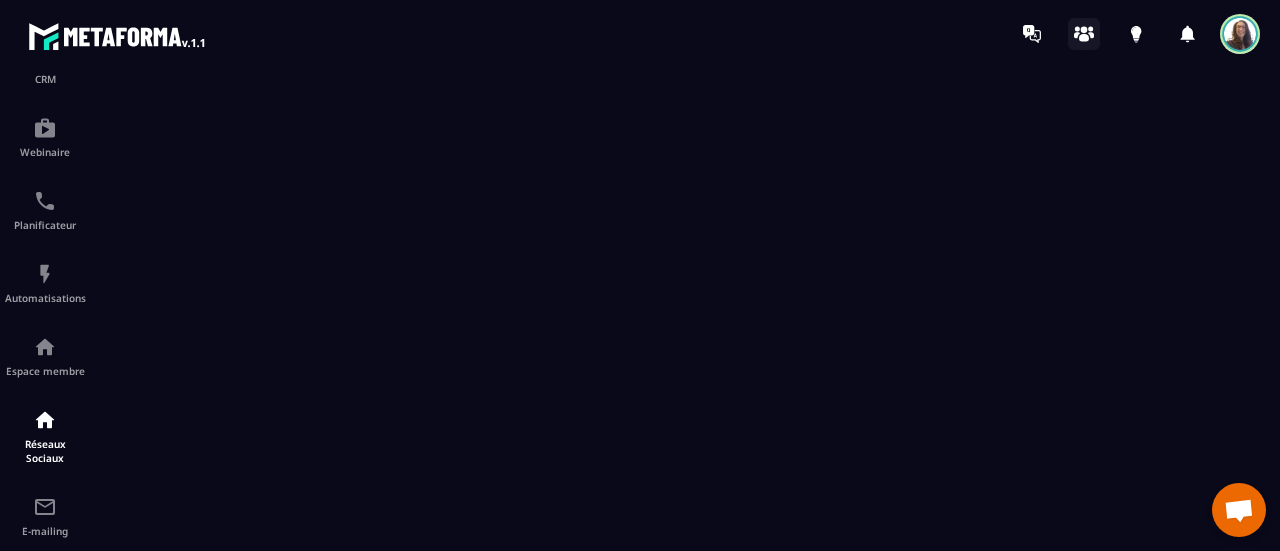 click 